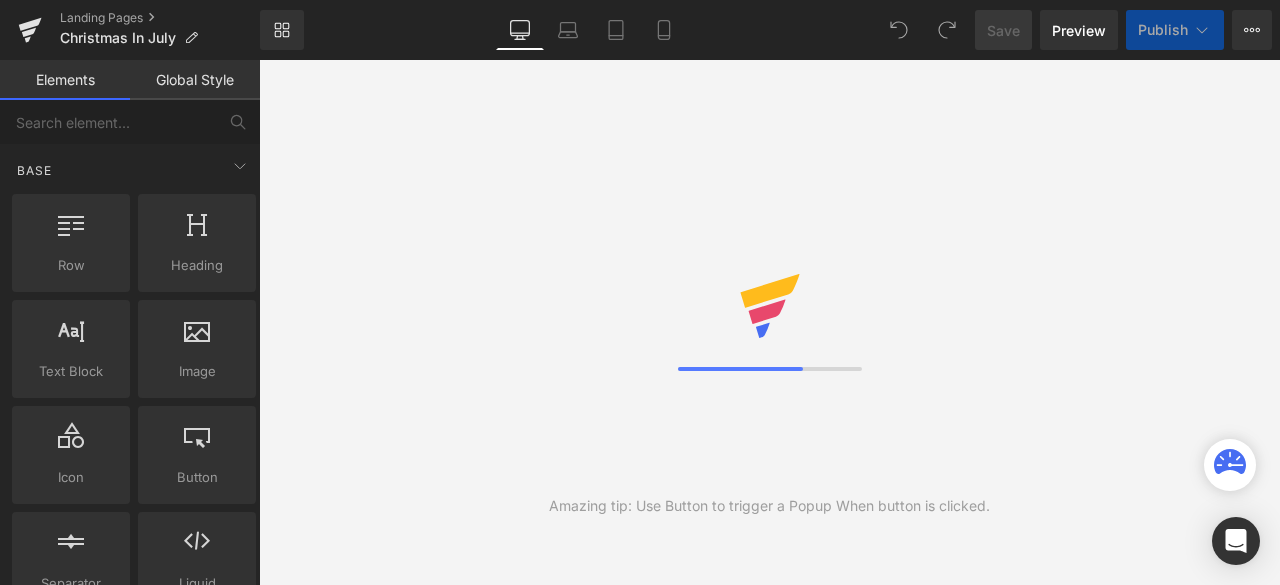 scroll, scrollTop: 0, scrollLeft: 0, axis: both 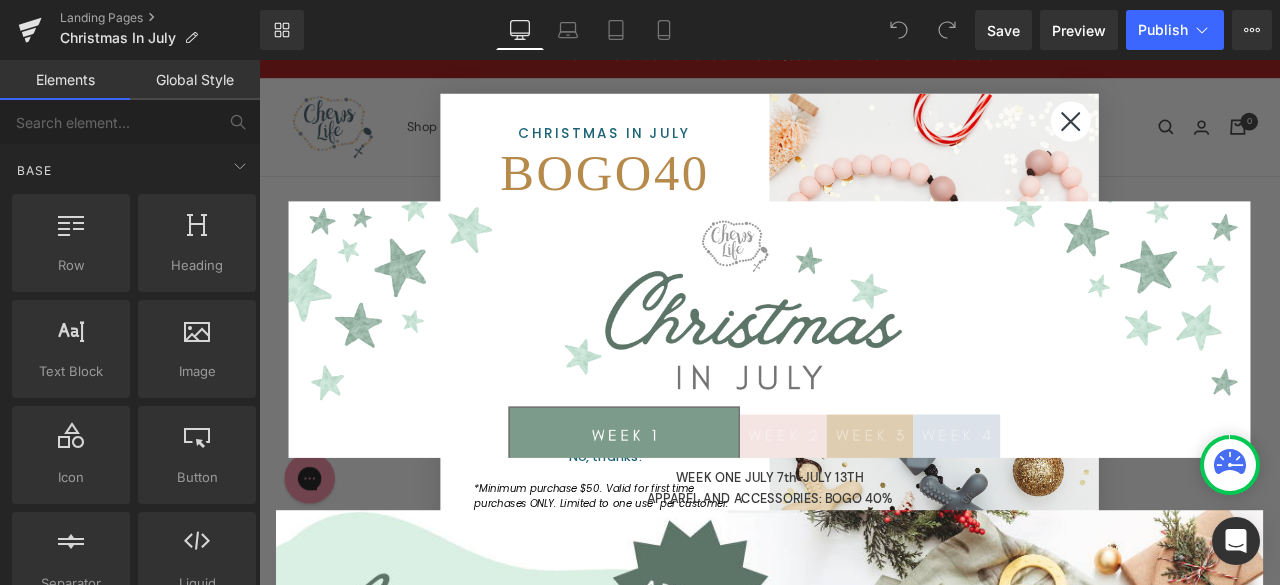 click 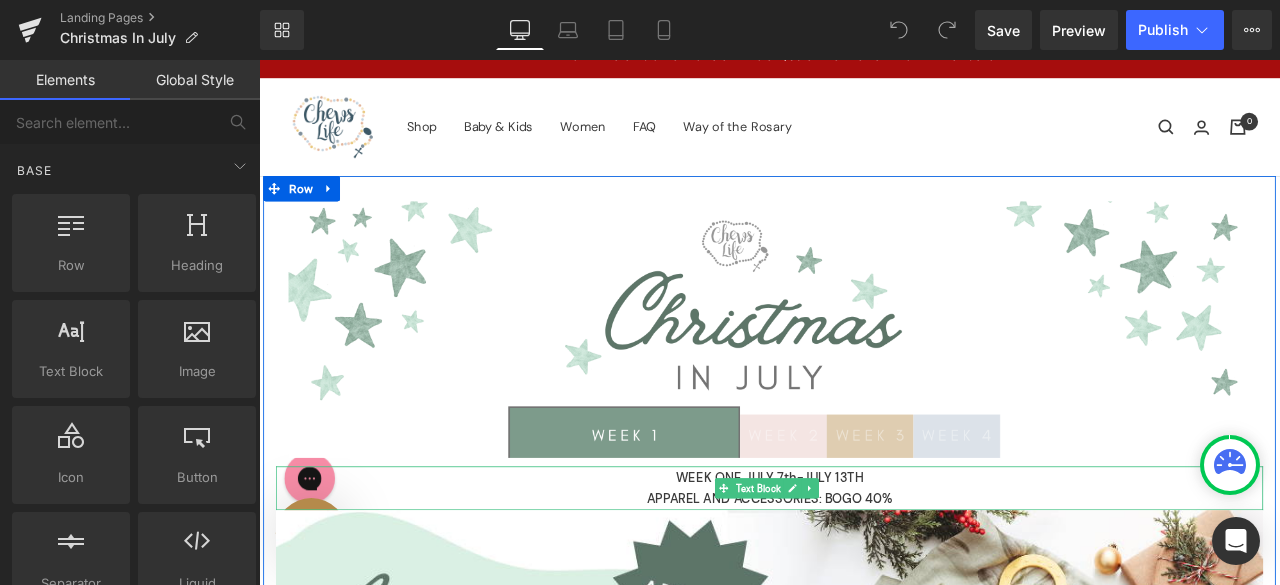 click on "APPAREL AND ACCESSORIES: BOGO 40%" at bounding box center (864, 581) 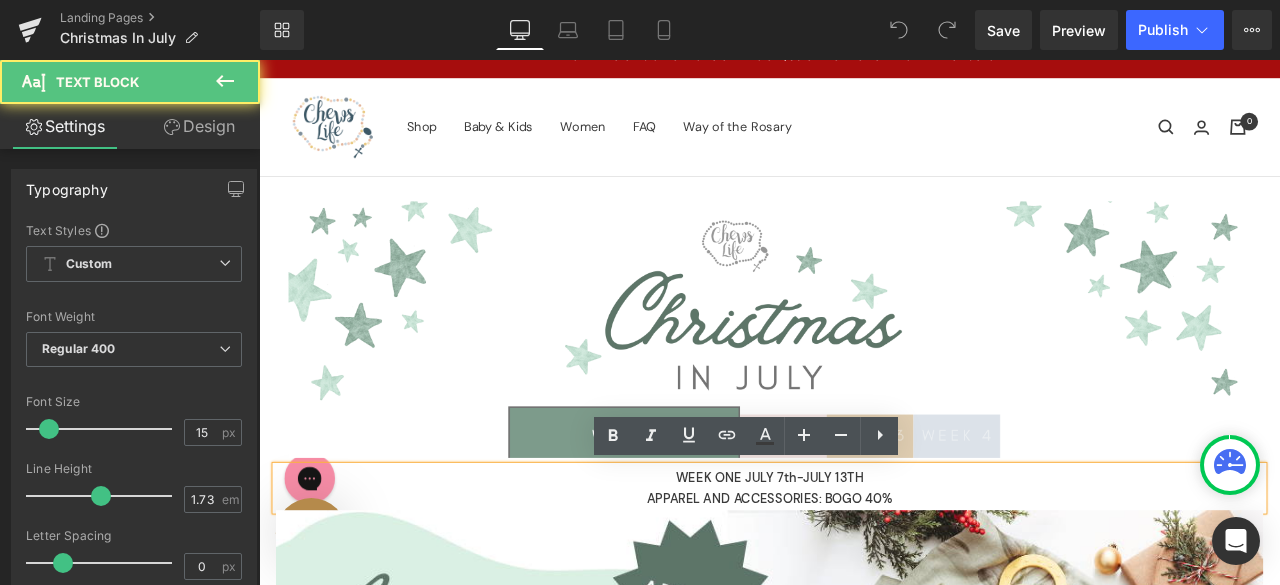click on "WEEK ONE JULY 7th-JULY 13TH" at bounding box center (864, 555) 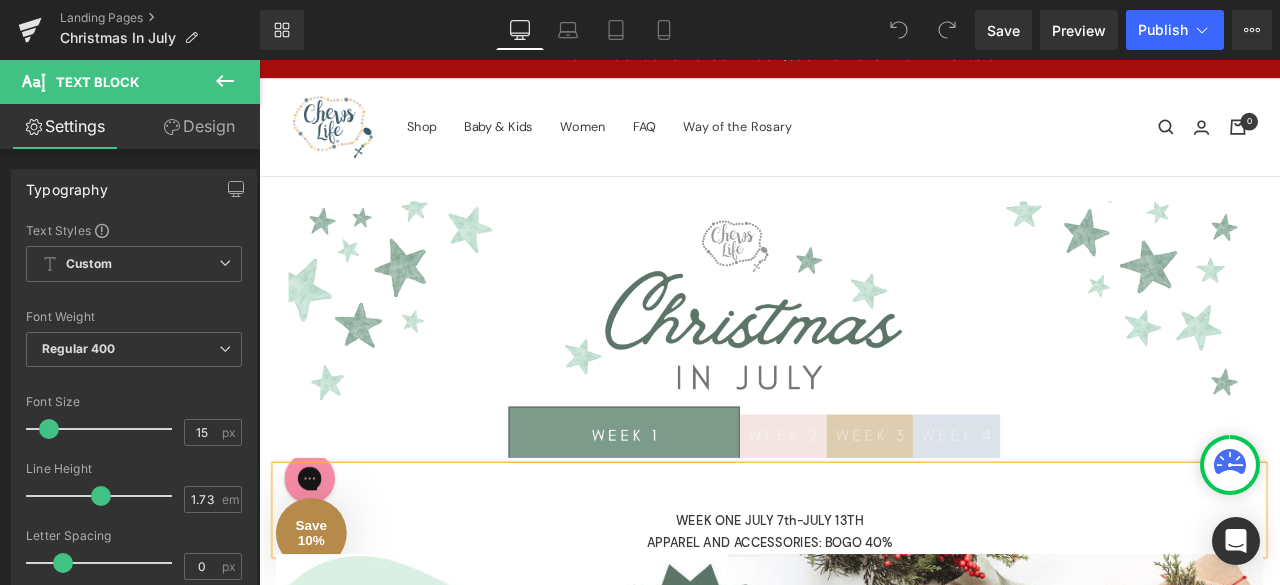 click at bounding box center (864, 555) 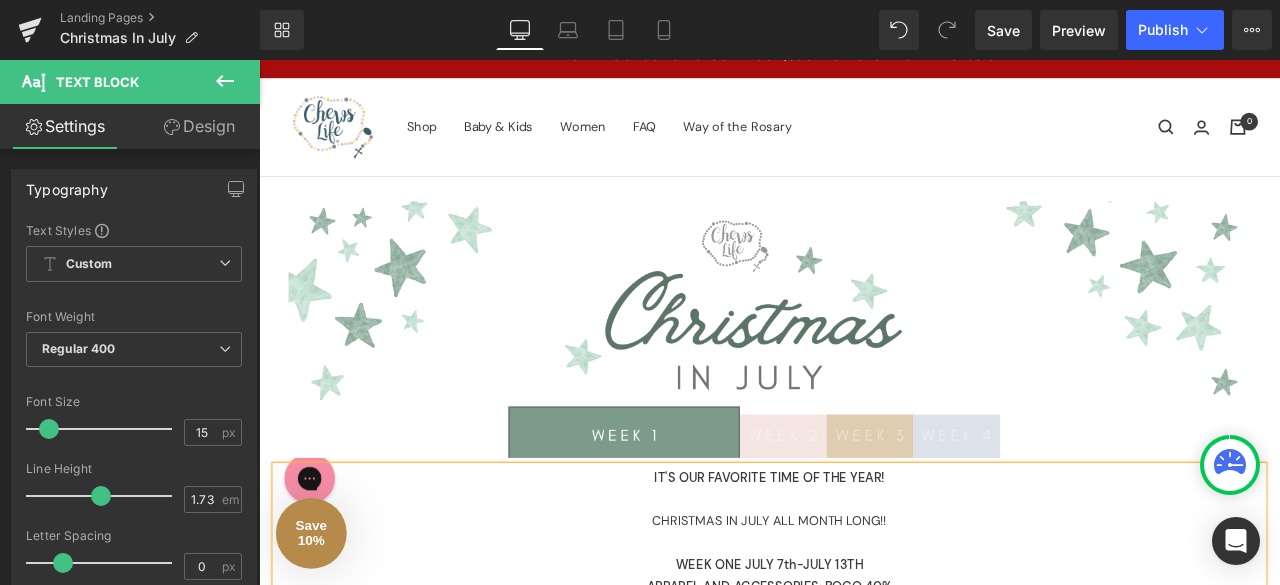 drag, startPoint x: 1023, startPoint y: 618, endPoint x: 772, endPoint y: 607, distance: 251.24092 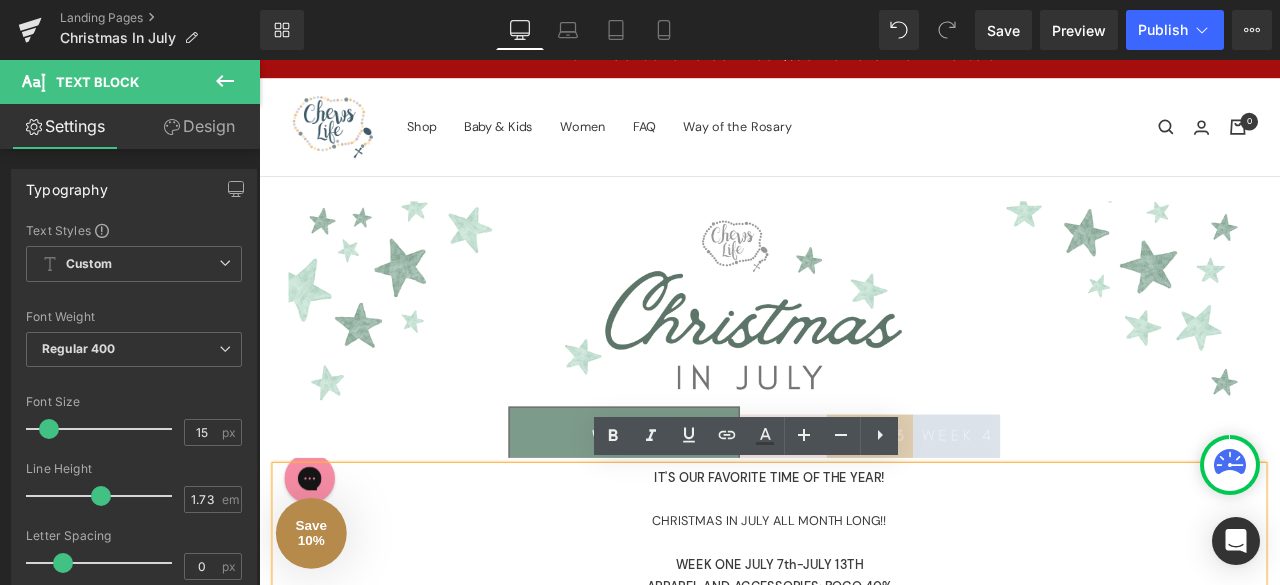 click on "CHRISTMAS IN JULY ALL MONTH LONG!!" at bounding box center [864, 607] 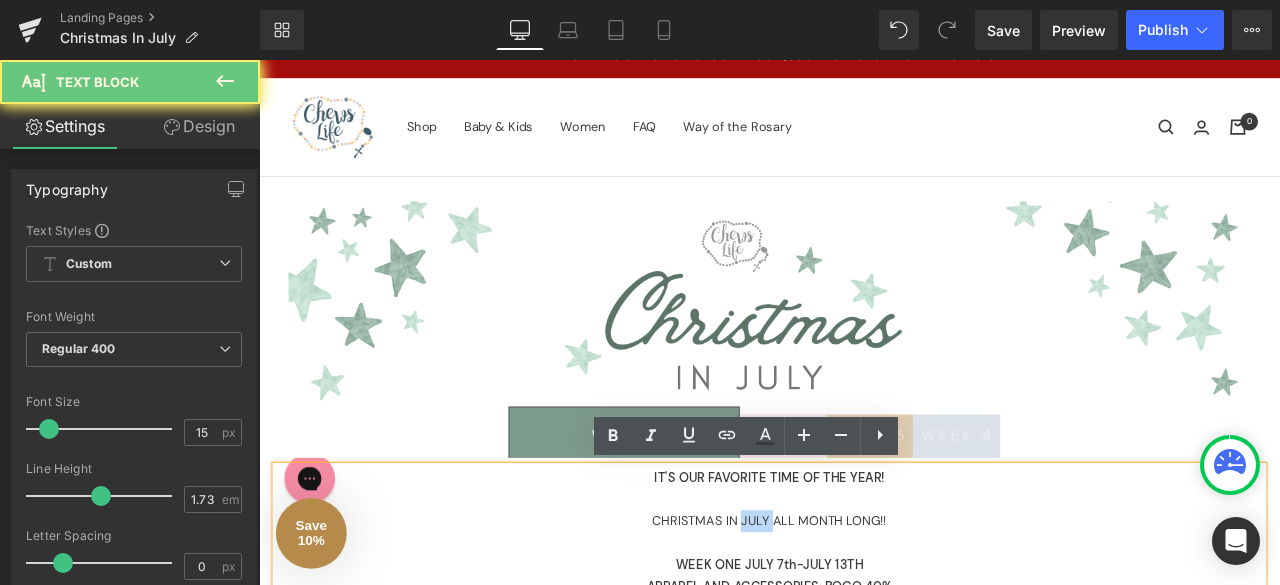 click on "CHRISTMAS IN JULY ALL MONTH LONG!!" at bounding box center (864, 607) 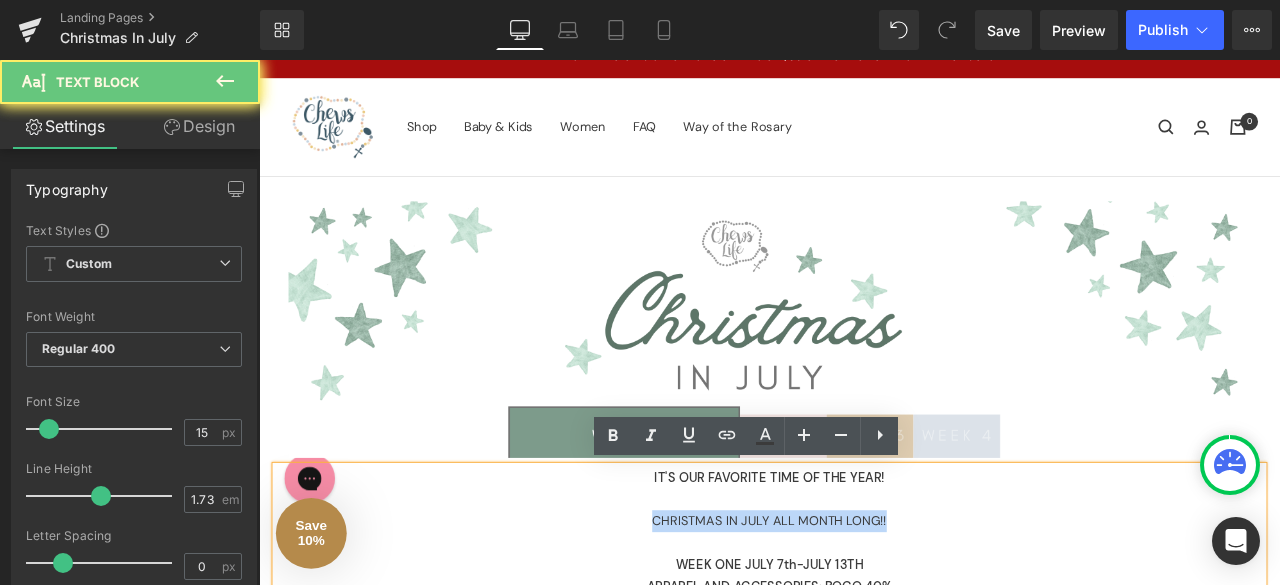 click on "CHRISTMAS IN JULY ALL MONTH LONG!!" at bounding box center [864, 607] 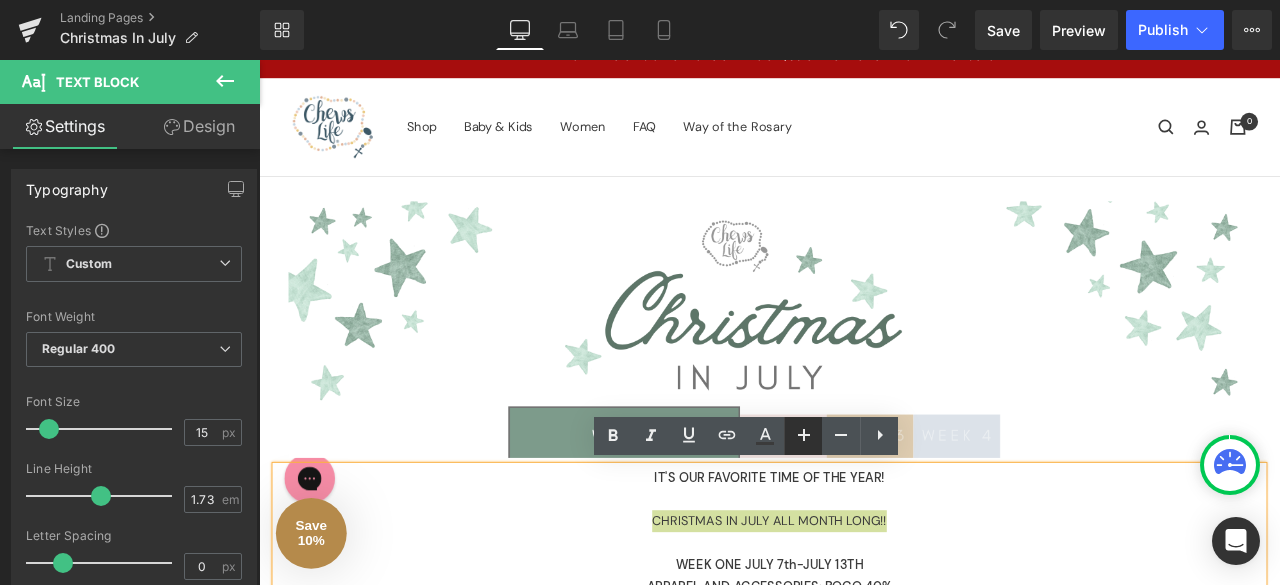 click 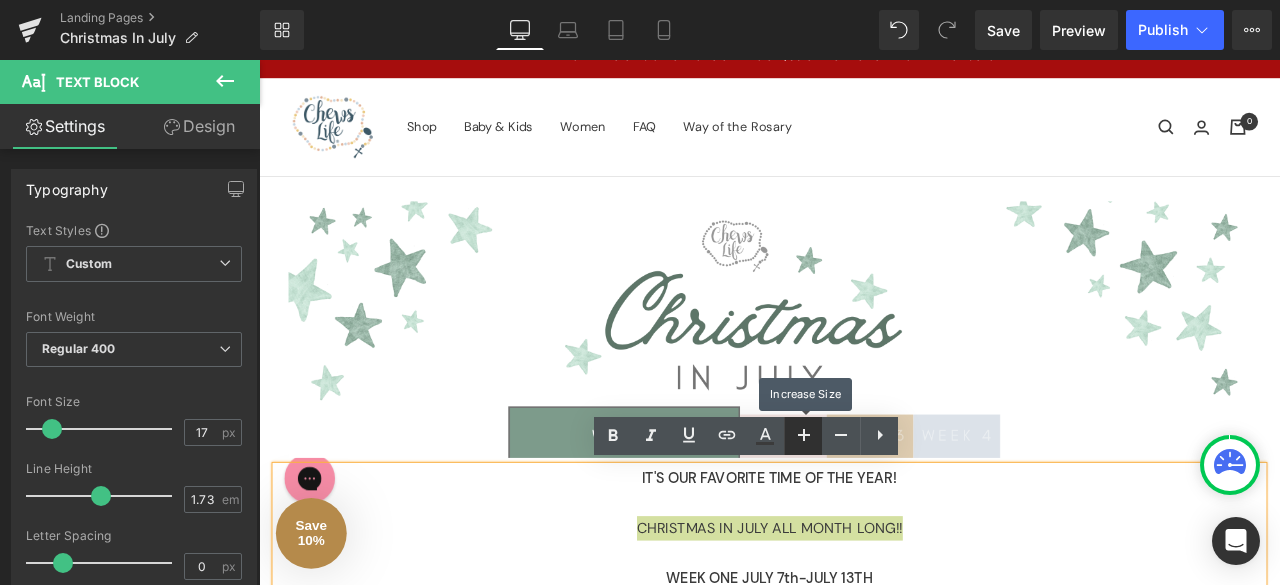 click 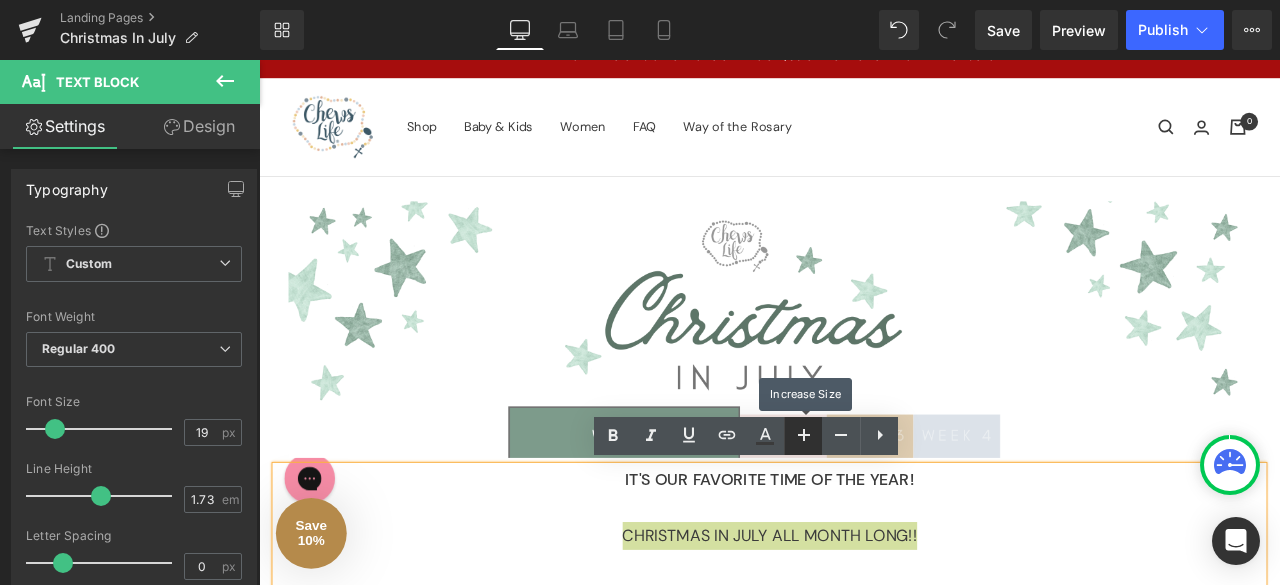 click 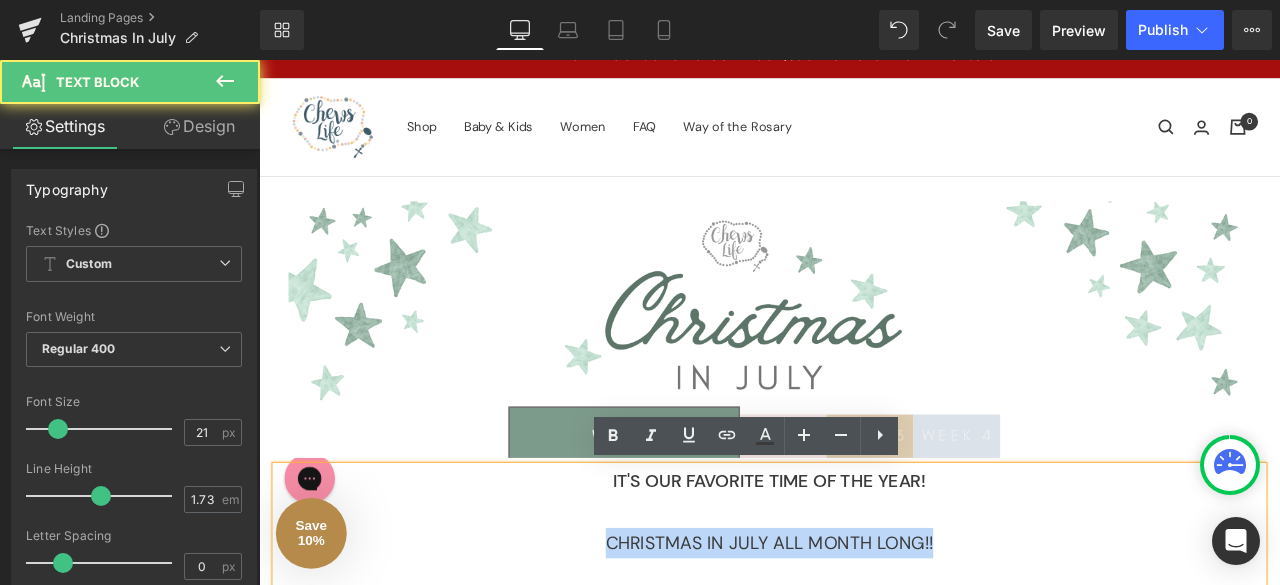 click on "CHRISTMAS IN JULY ALL MONTH LONG!!" at bounding box center (864, 633) 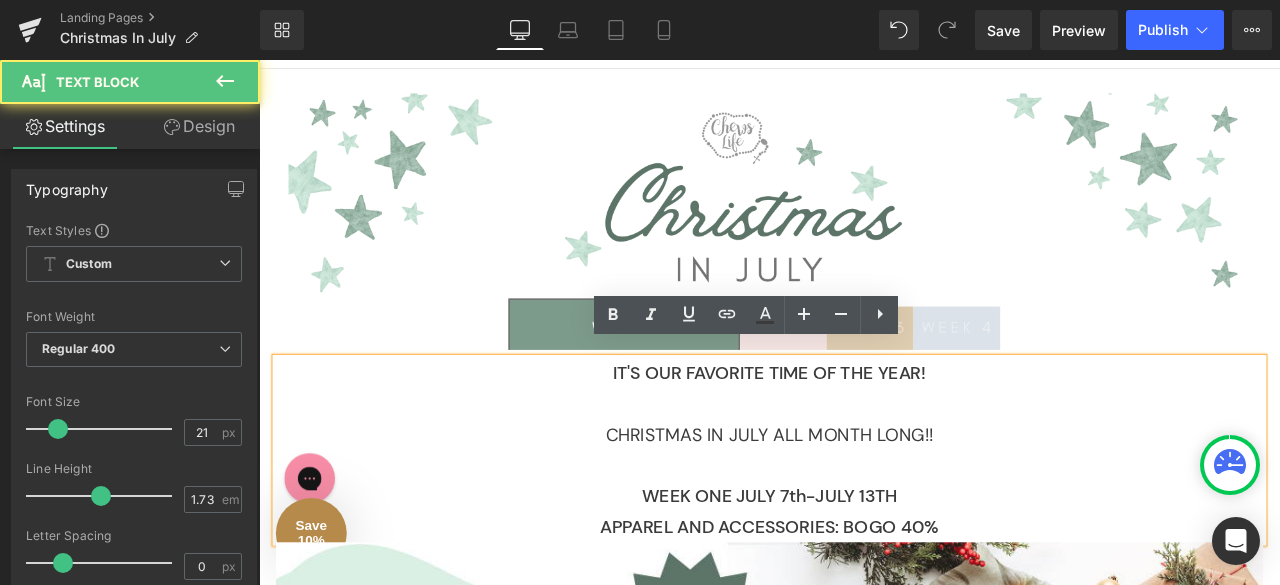 scroll, scrollTop: 182, scrollLeft: 0, axis: vertical 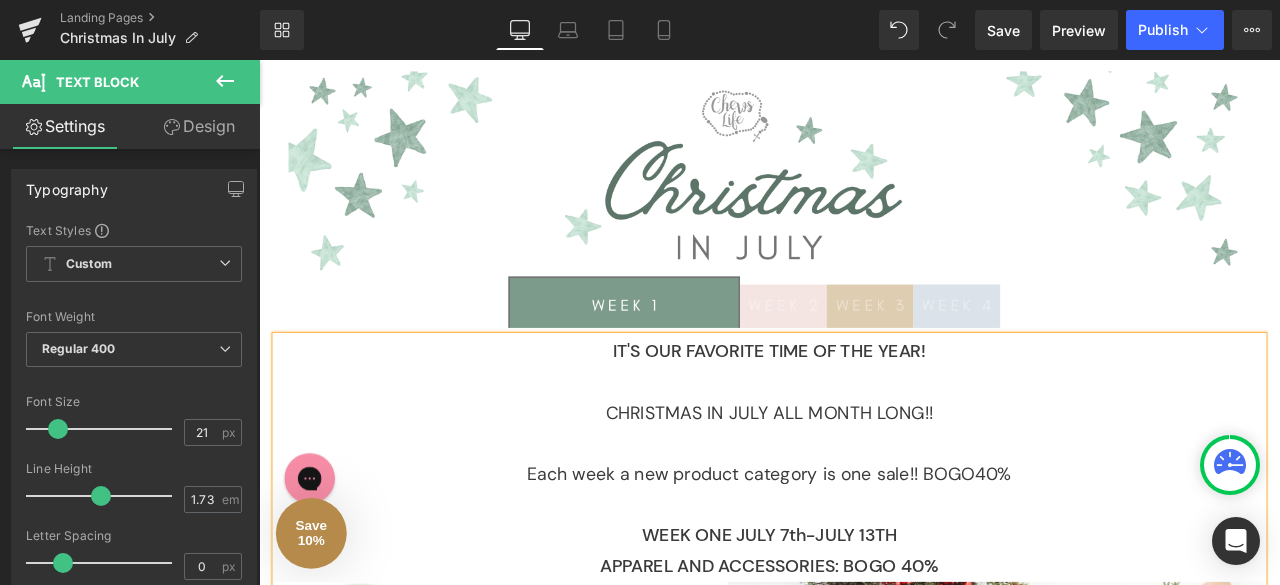 click on "Each week a new product category is one sale!! BOGO40%" at bounding box center (864, 551) 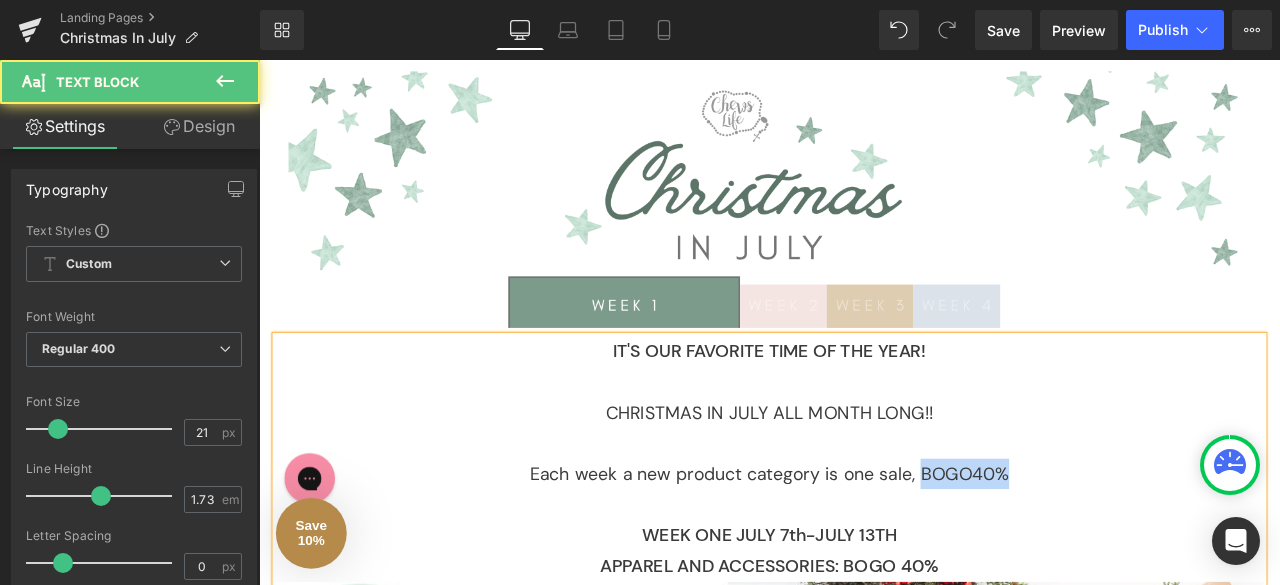 drag, startPoint x: 1153, startPoint y: 551, endPoint x: 1031, endPoint y: 548, distance: 122.03688 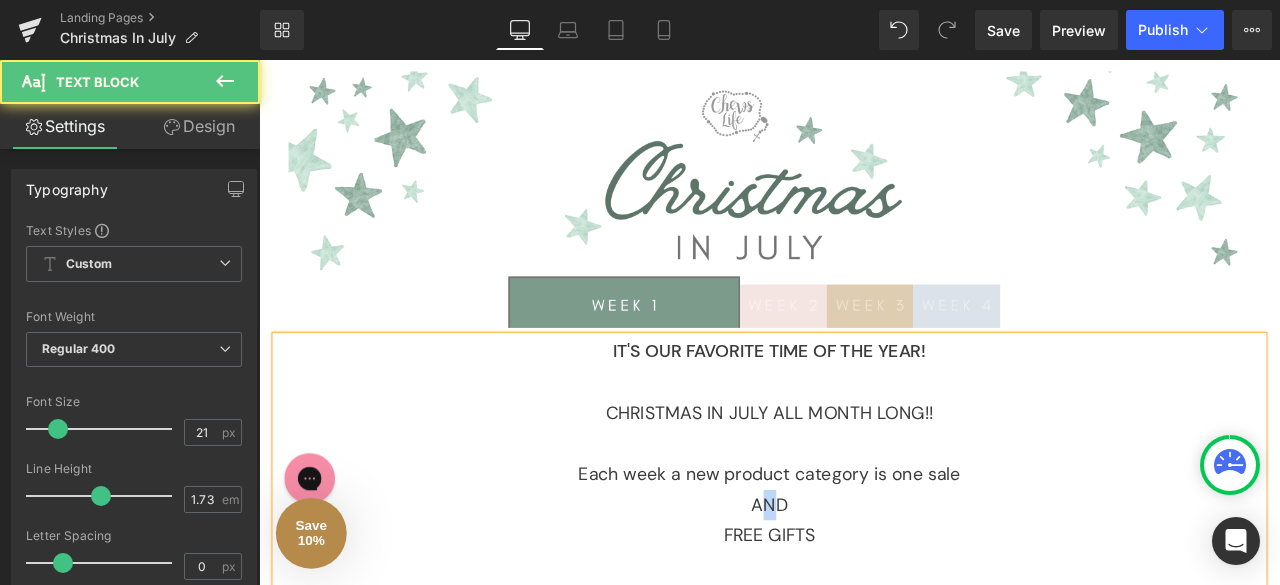 drag, startPoint x: 870, startPoint y: 589, endPoint x: 851, endPoint y: 589, distance: 19 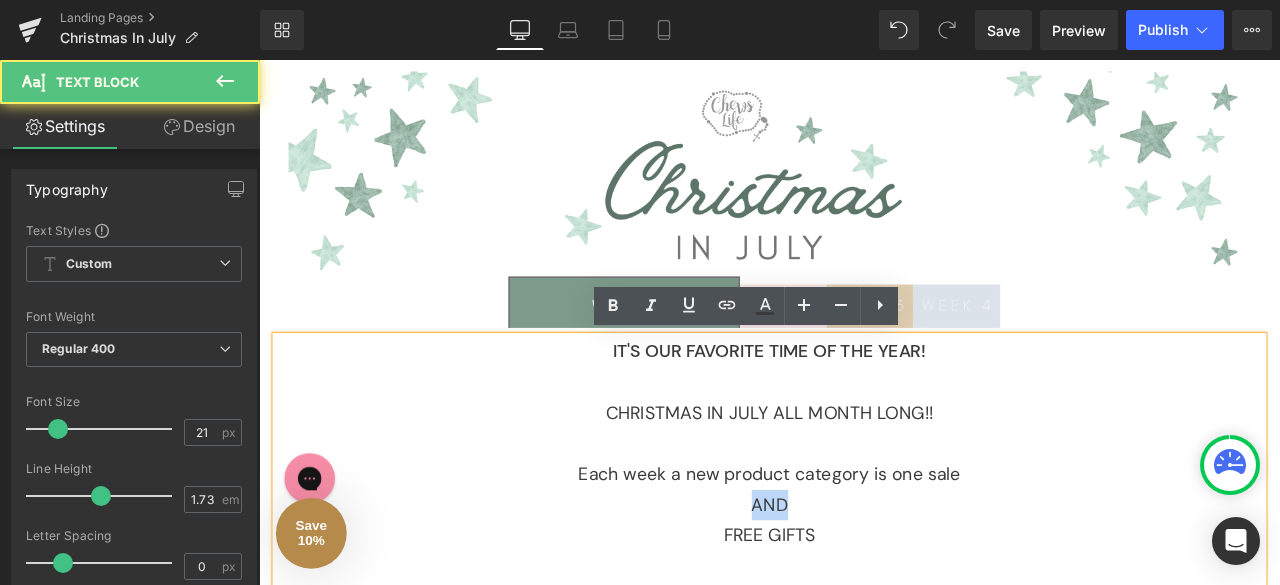 drag, startPoint x: 888, startPoint y: 581, endPoint x: 832, endPoint y: 581, distance: 56 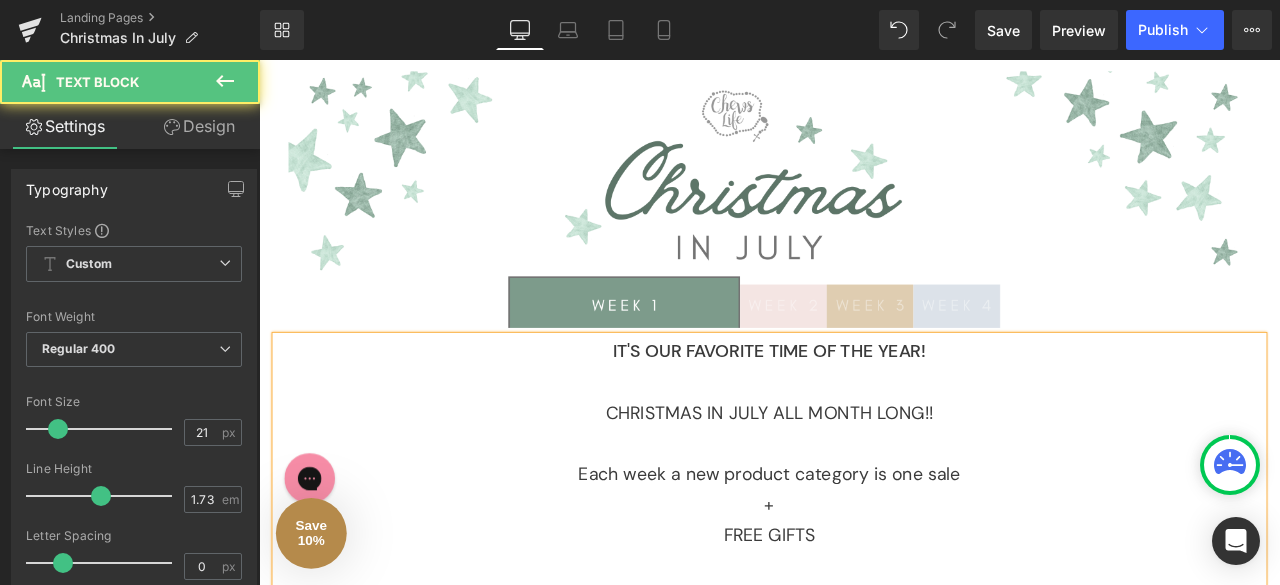 click on "+" at bounding box center [864, 588] 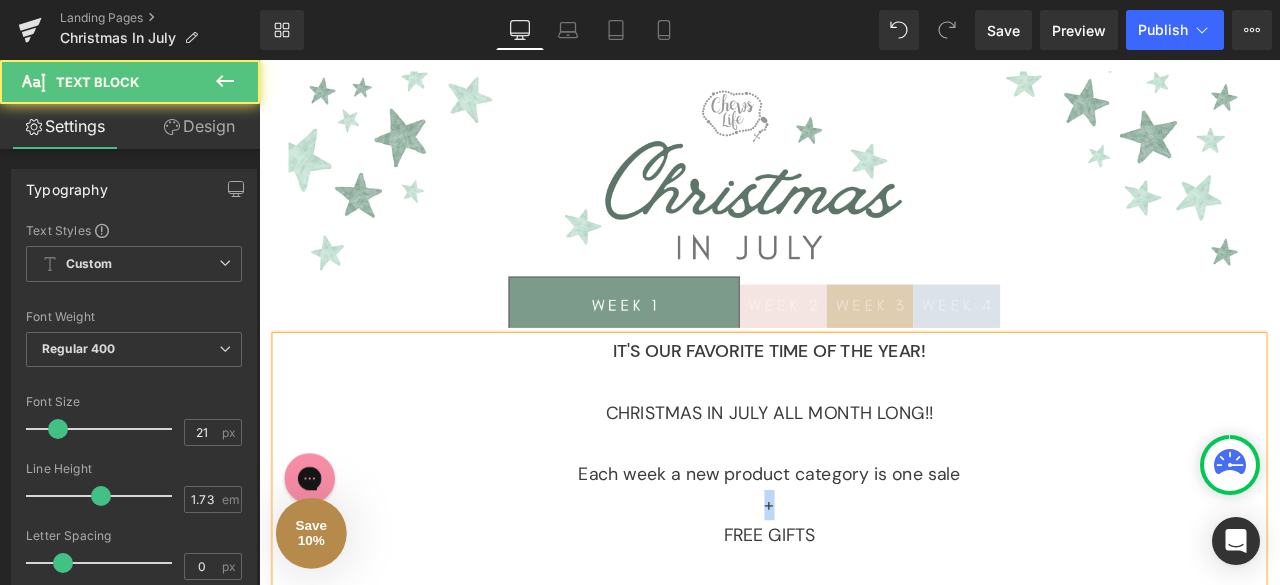 click on "+" at bounding box center (864, 588) 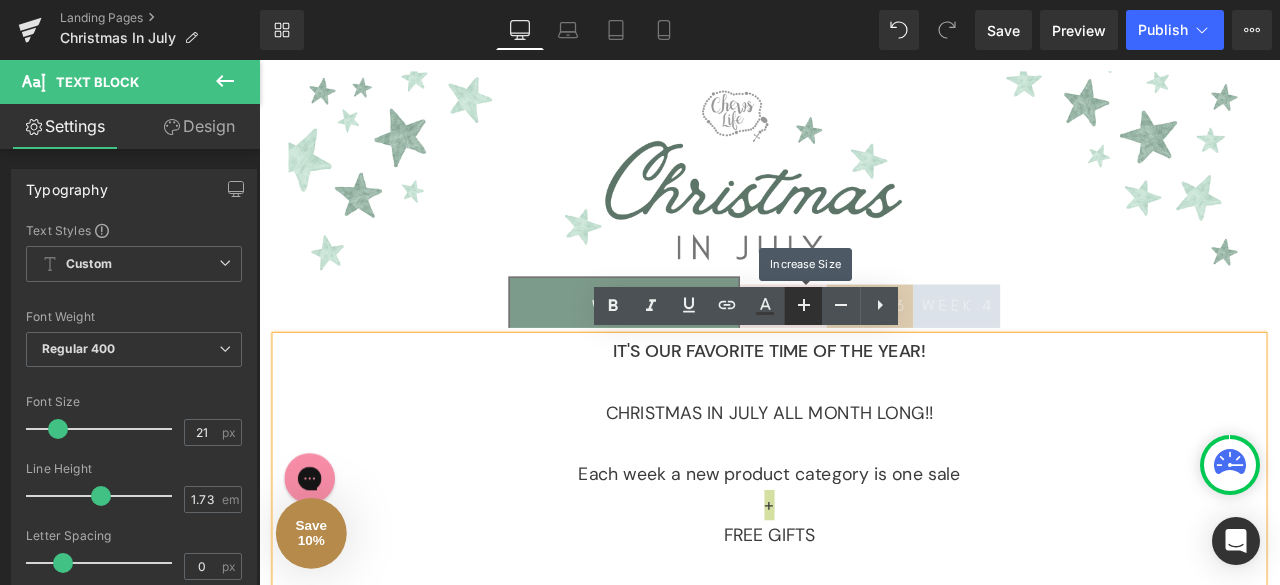 click 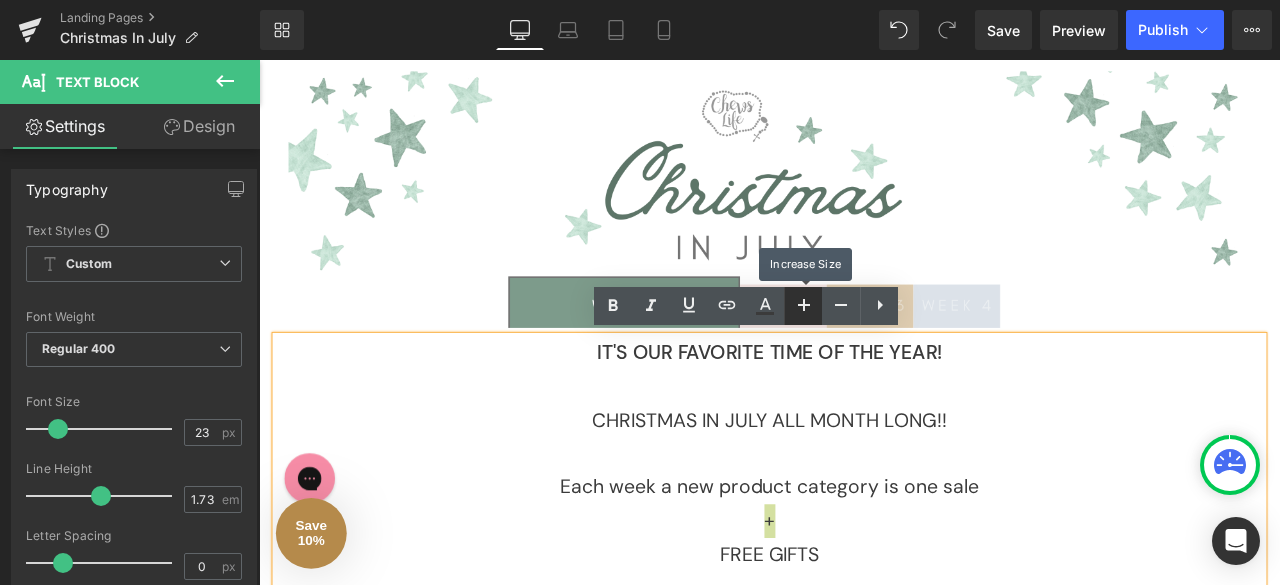 click 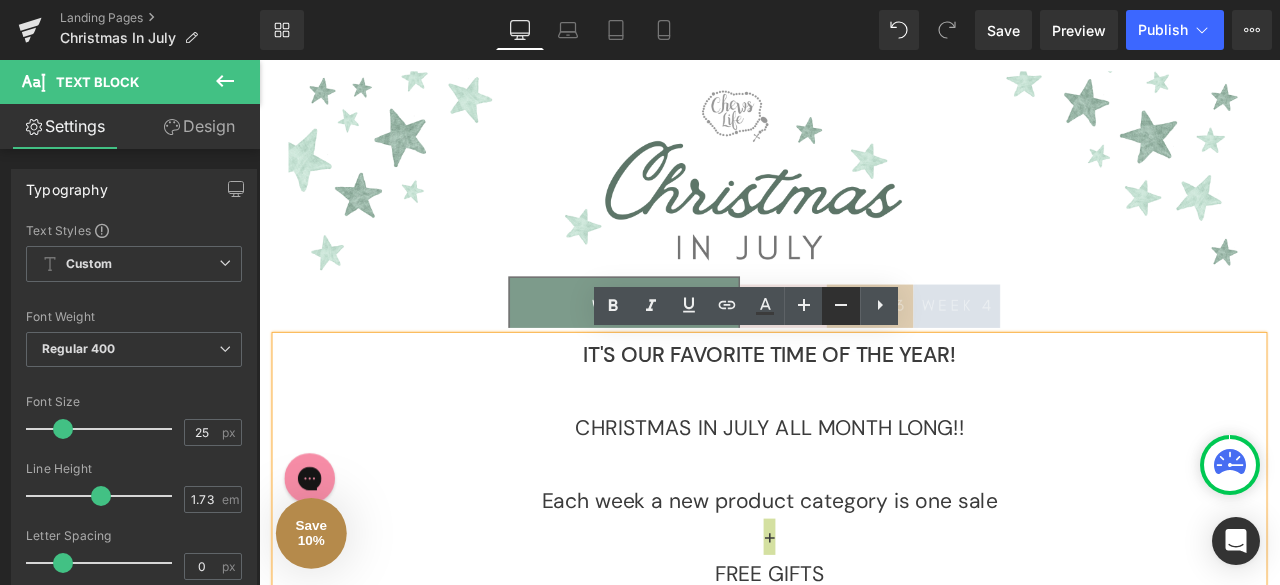 click 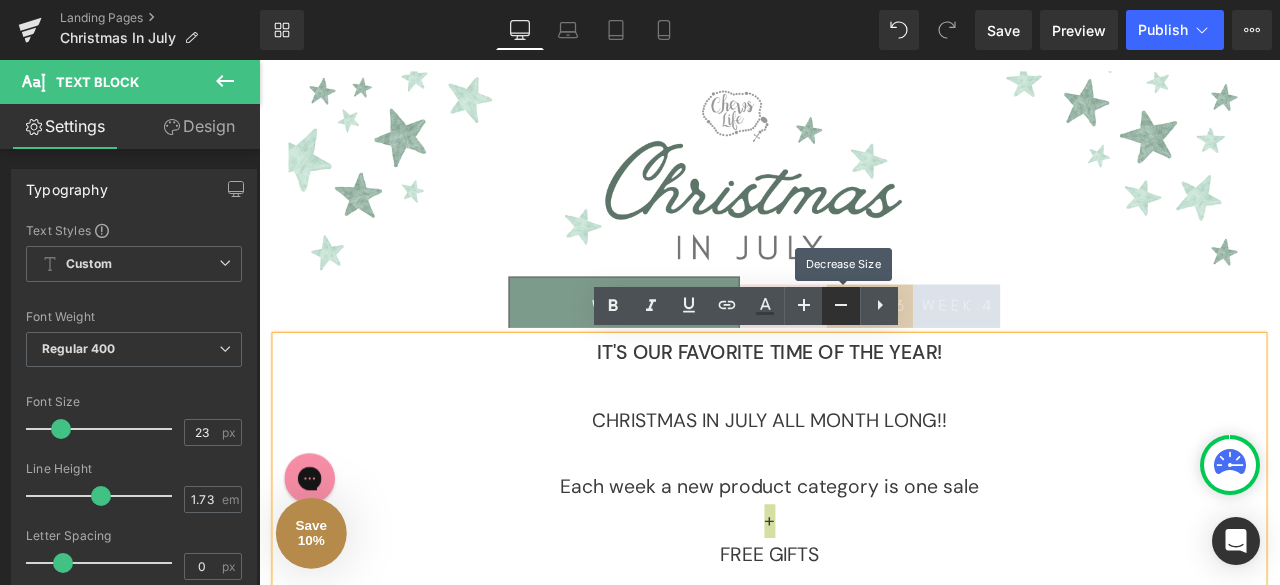 click 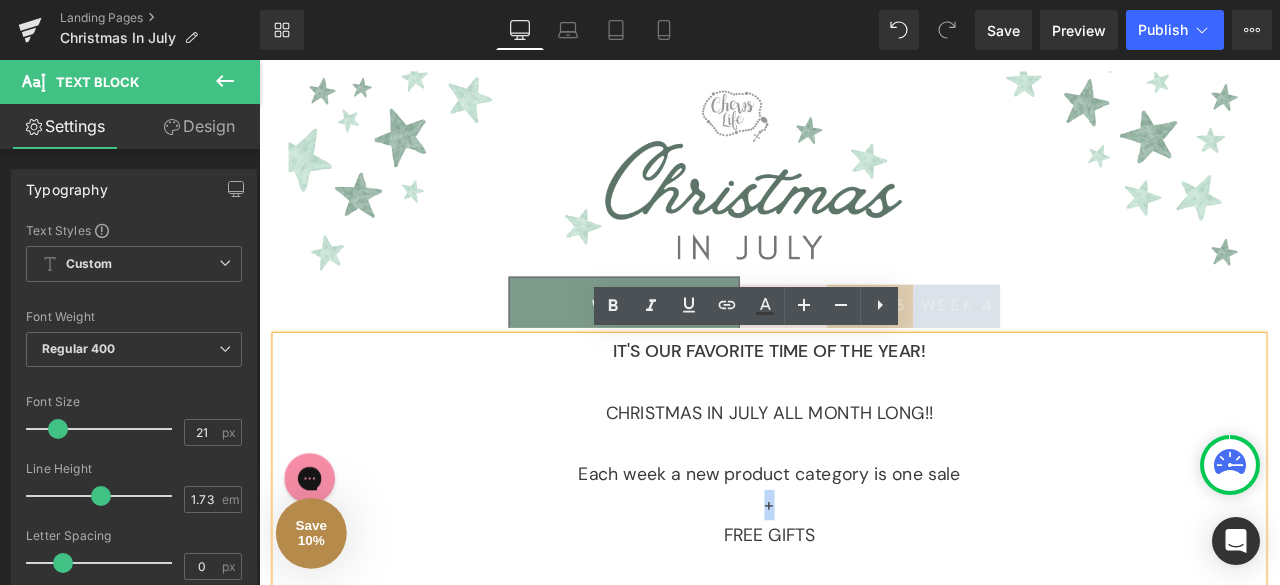 click on "+" at bounding box center [864, 588] 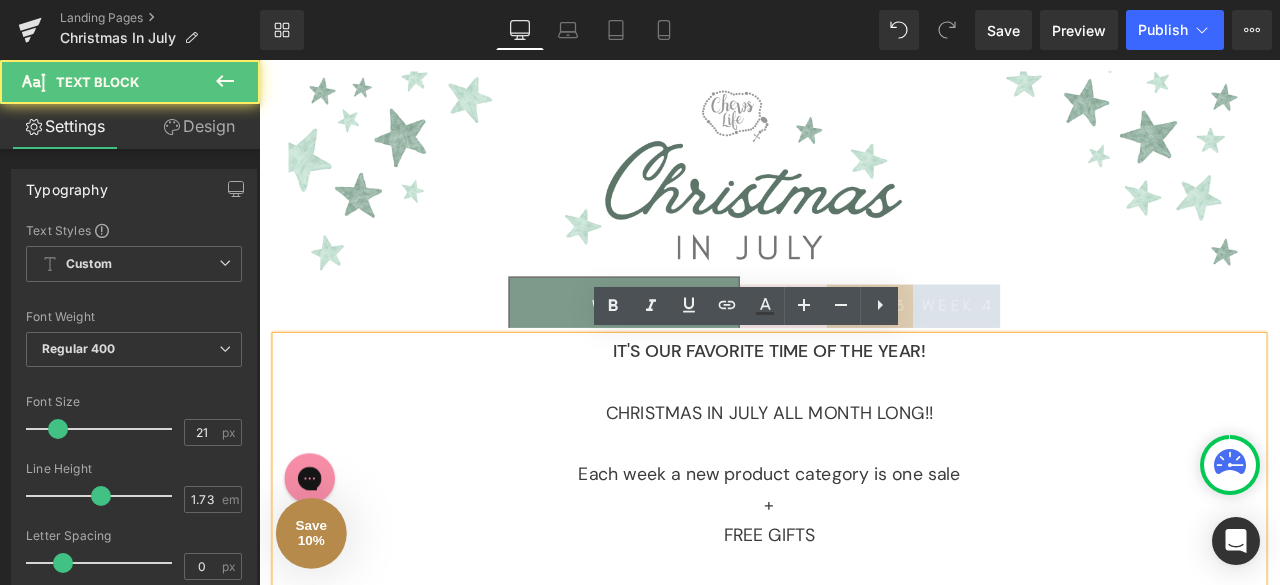 click on "CHRISTMAS IN JULY ALL MONTH LONG!!" at bounding box center [864, 479] 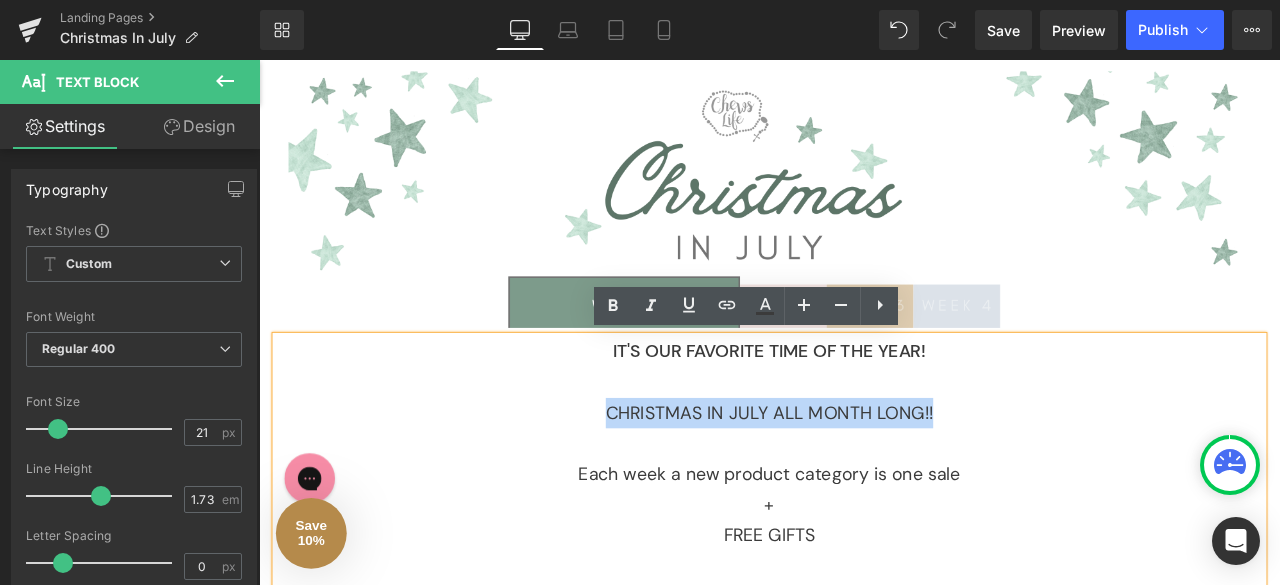 drag, startPoint x: 1047, startPoint y: 477, endPoint x: 646, endPoint y: 490, distance: 401.21066 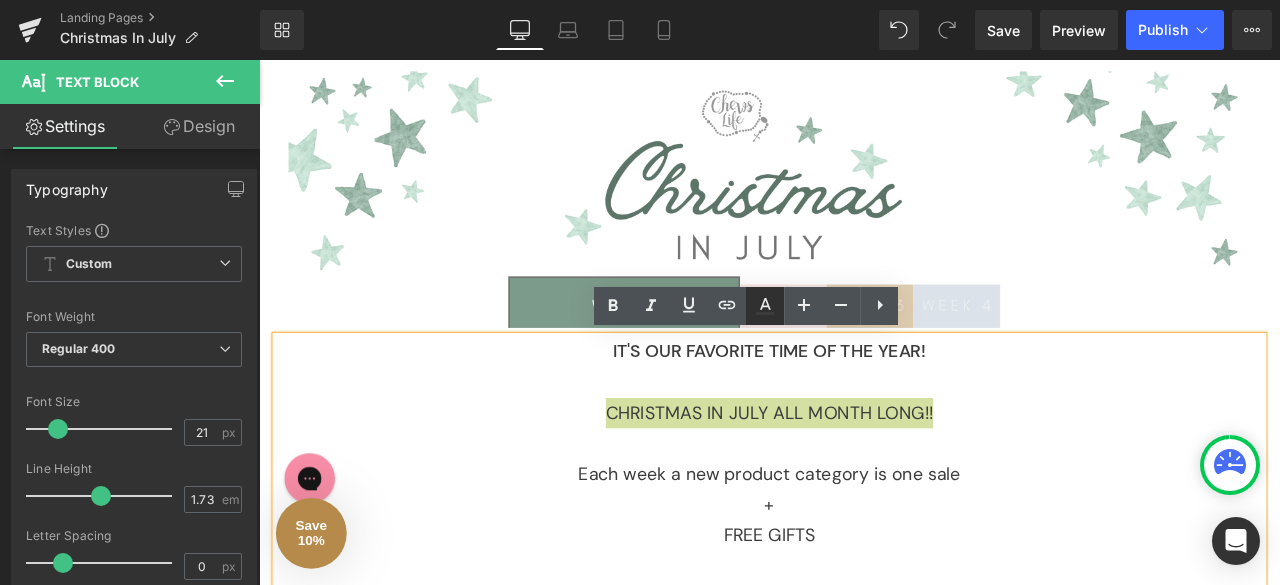 click 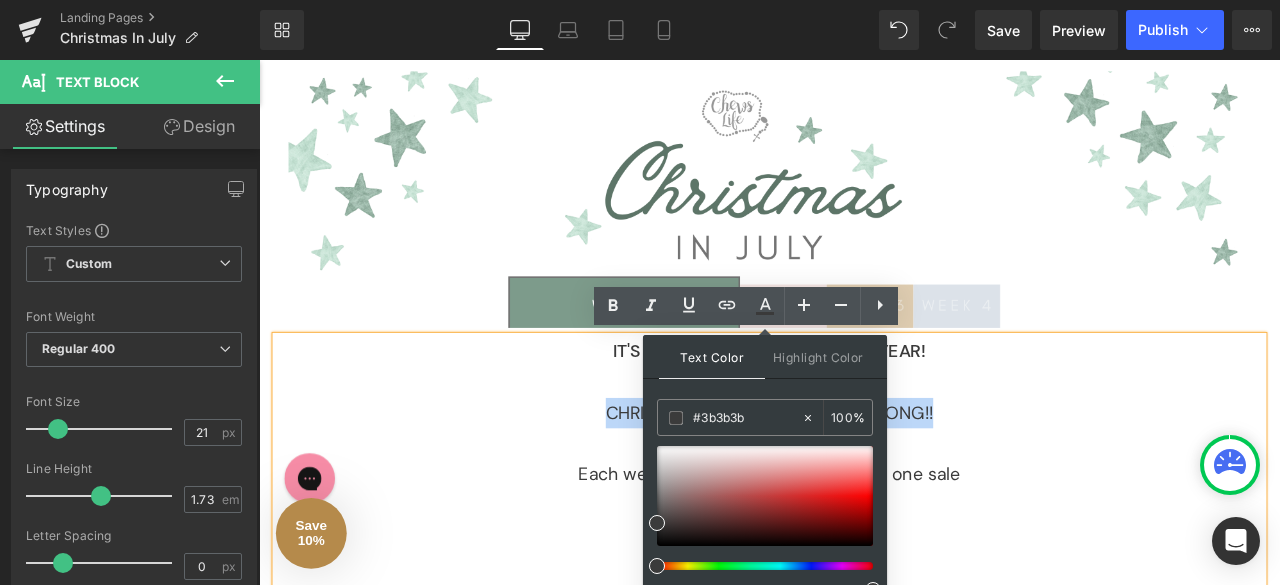click on "CHRISTMAS IN JULY ALL MONTH LONG!!" at bounding box center [864, 479] 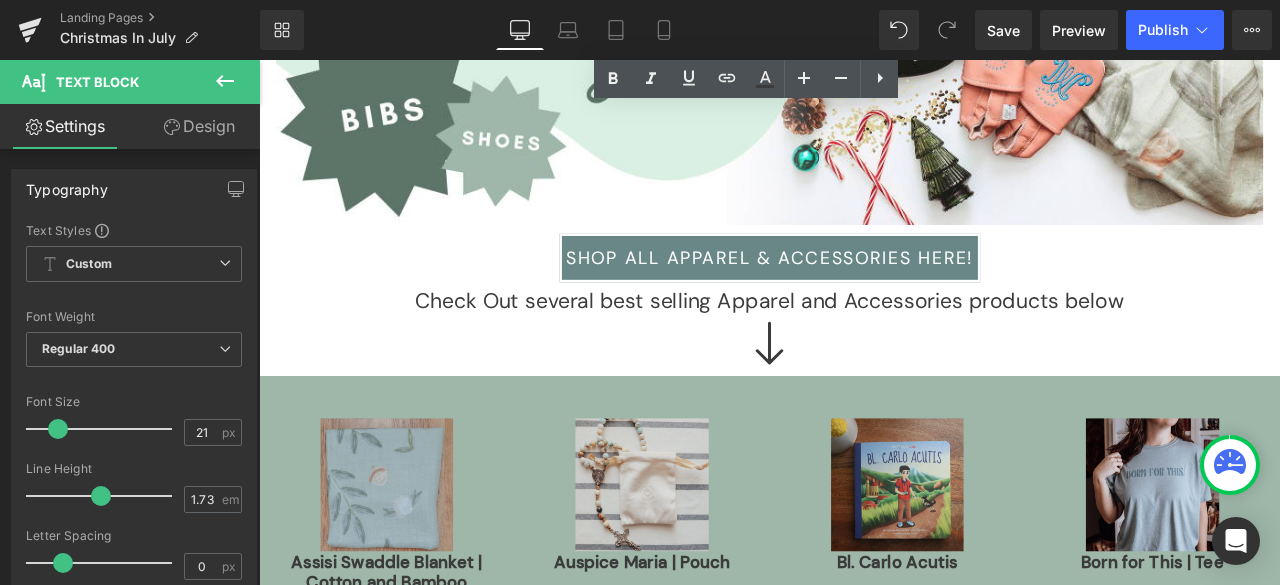 scroll, scrollTop: 1280, scrollLeft: 0, axis: vertical 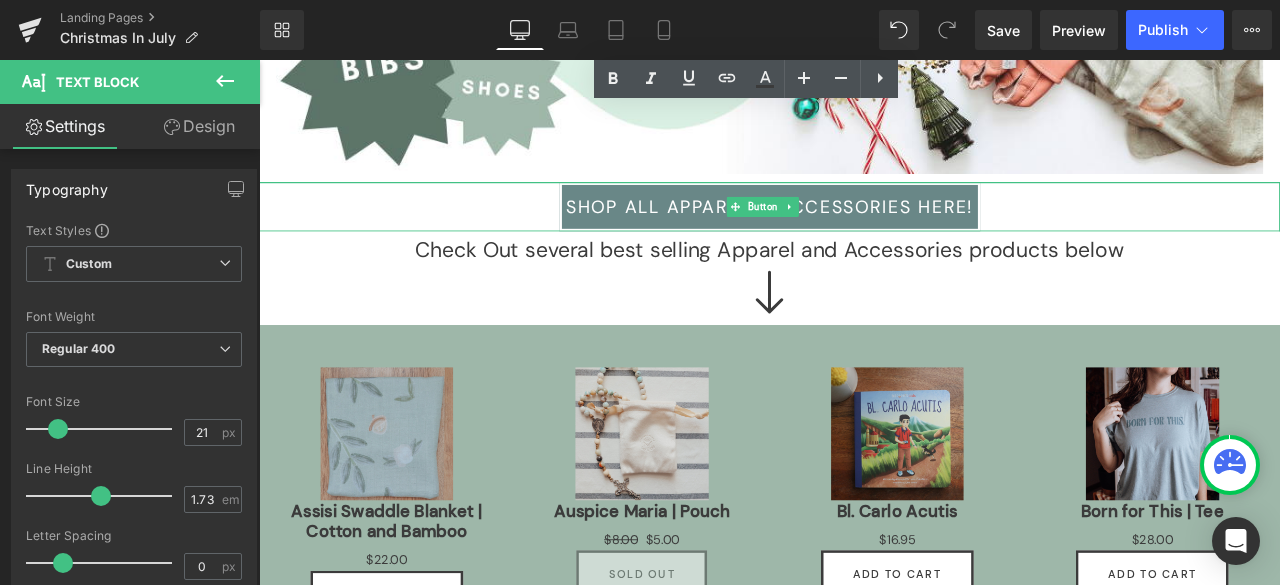 click on "SHOP ALL APPAREL & ACCESSORIES HERE!" at bounding box center (864, 234) 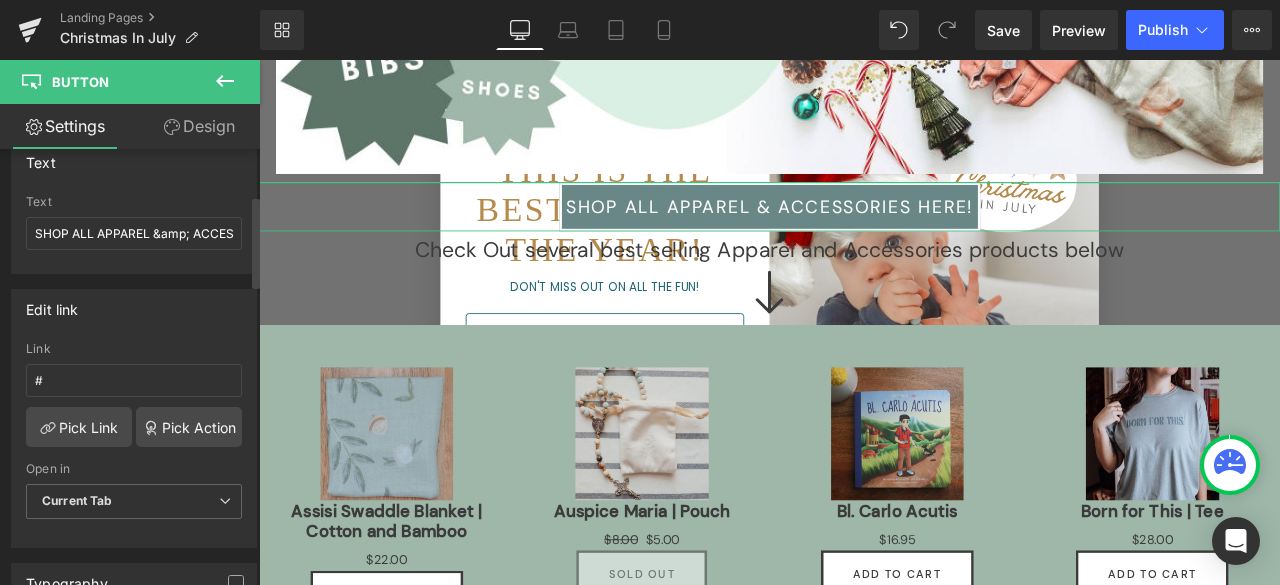 scroll, scrollTop: 301, scrollLeft: 0, axis: vertical 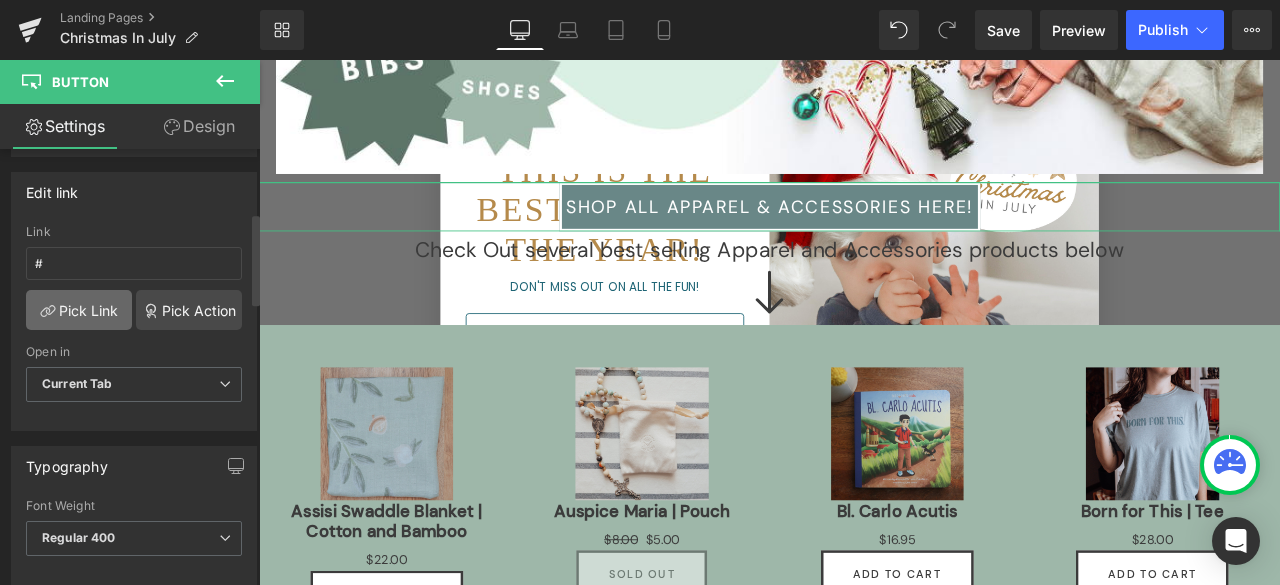 click on "Pick Link" at bounding box center [79, 310] 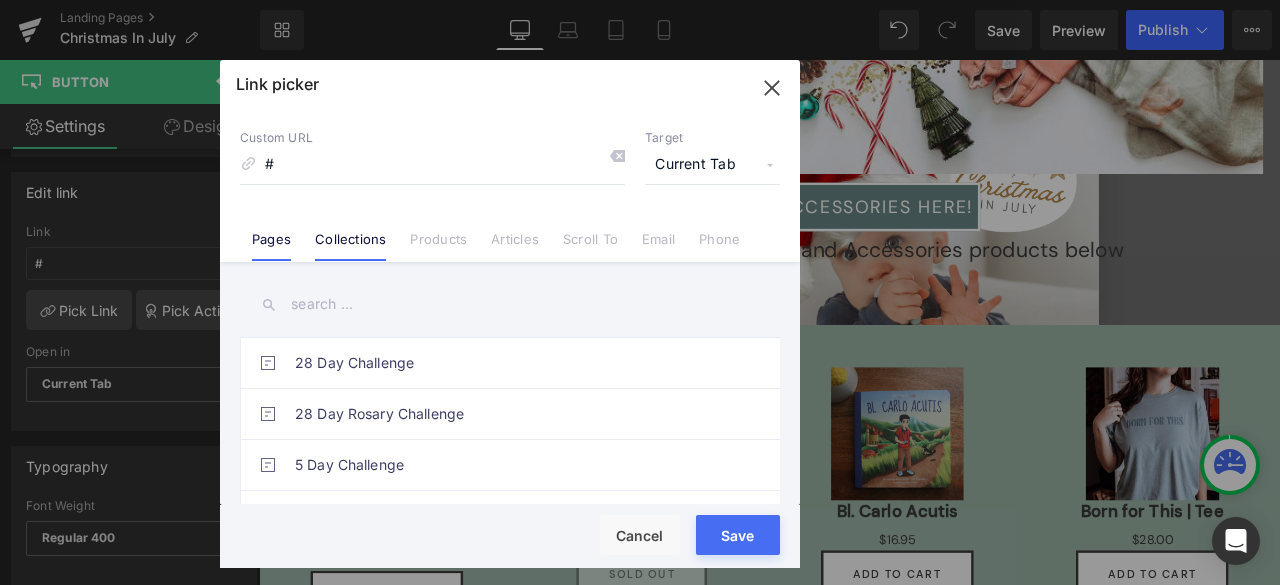 click on "Collections" at bounding box center [350, 246] 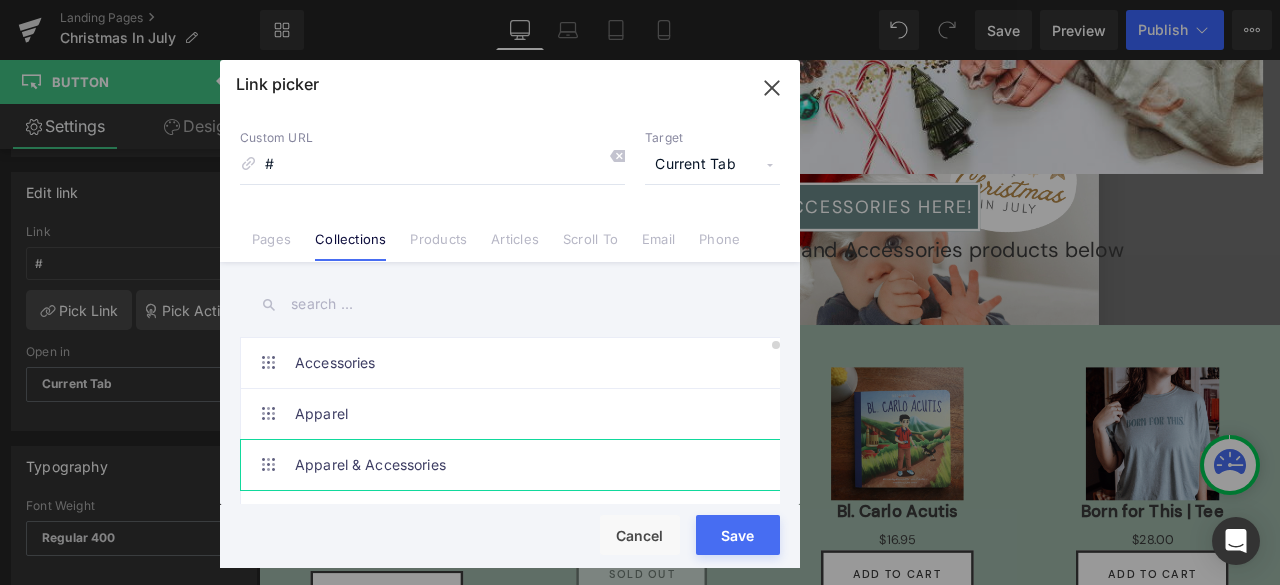 click on "Apparel & Accessories" at bounding box center [515, 465] 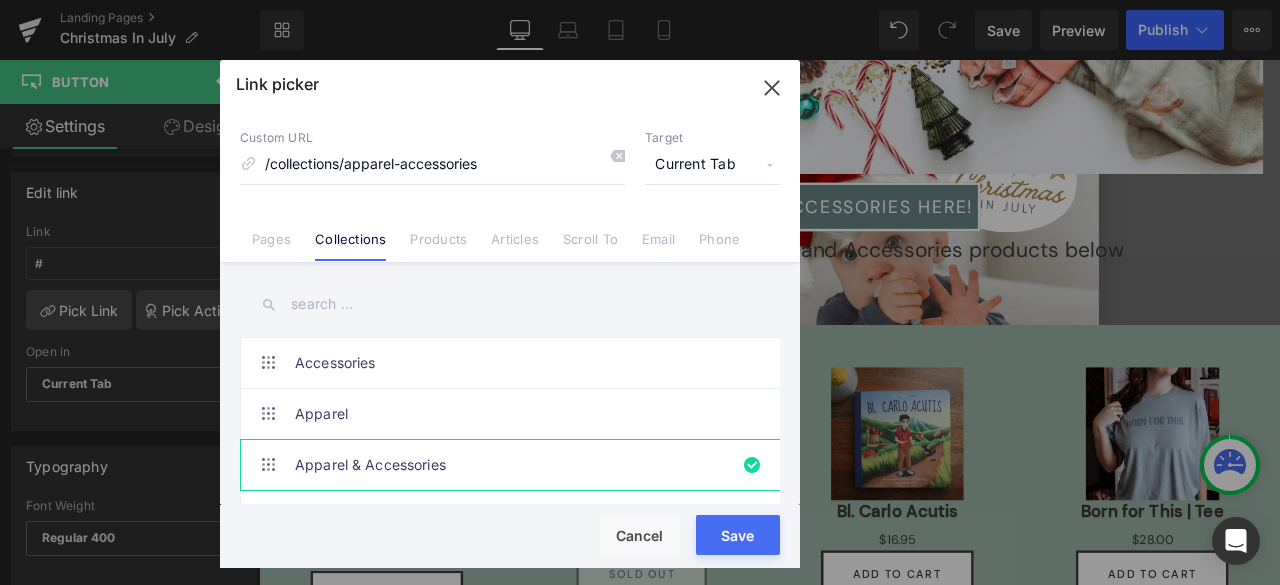 click on "Save" at bounding box center (738, 535) 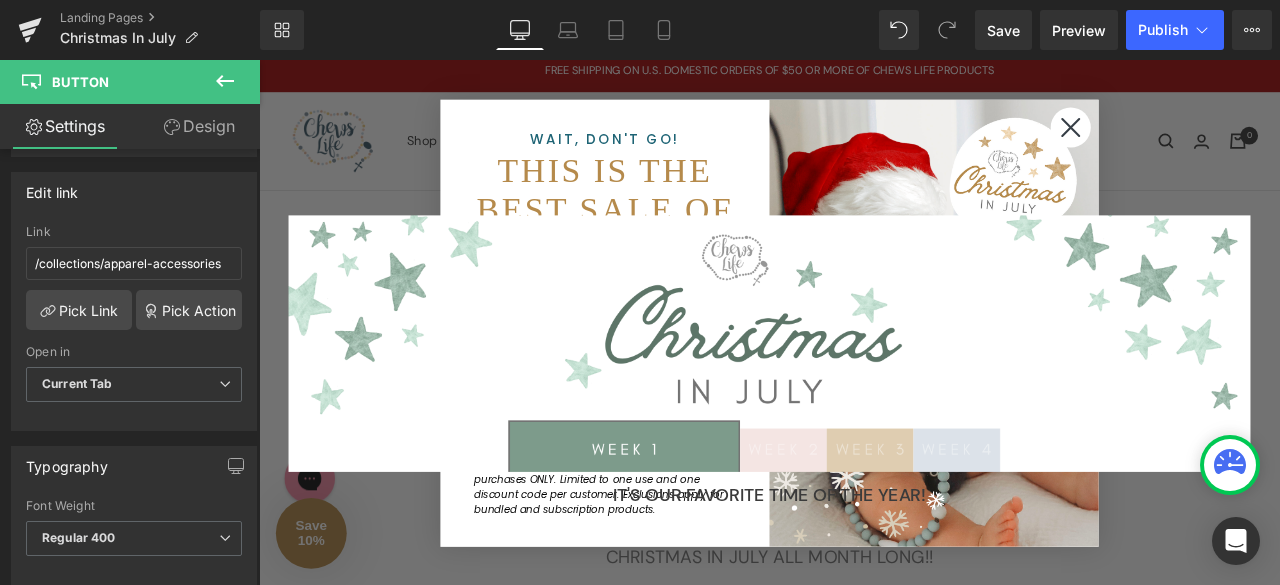 scroll, scrollTop: 0, scrollLeft: 0, axis: both 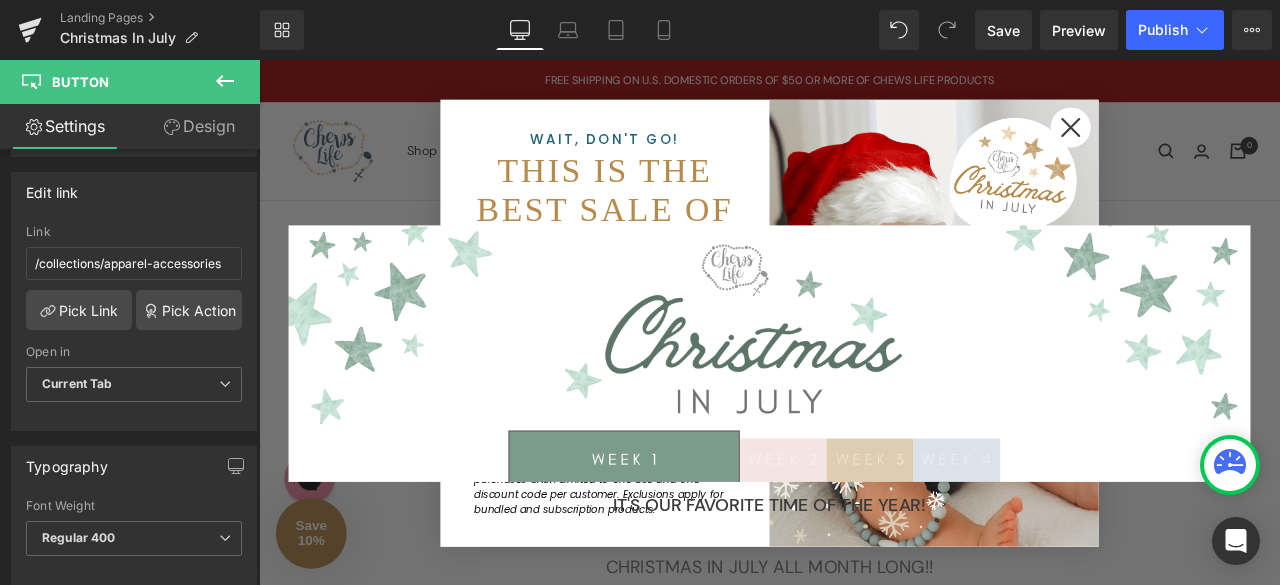 click 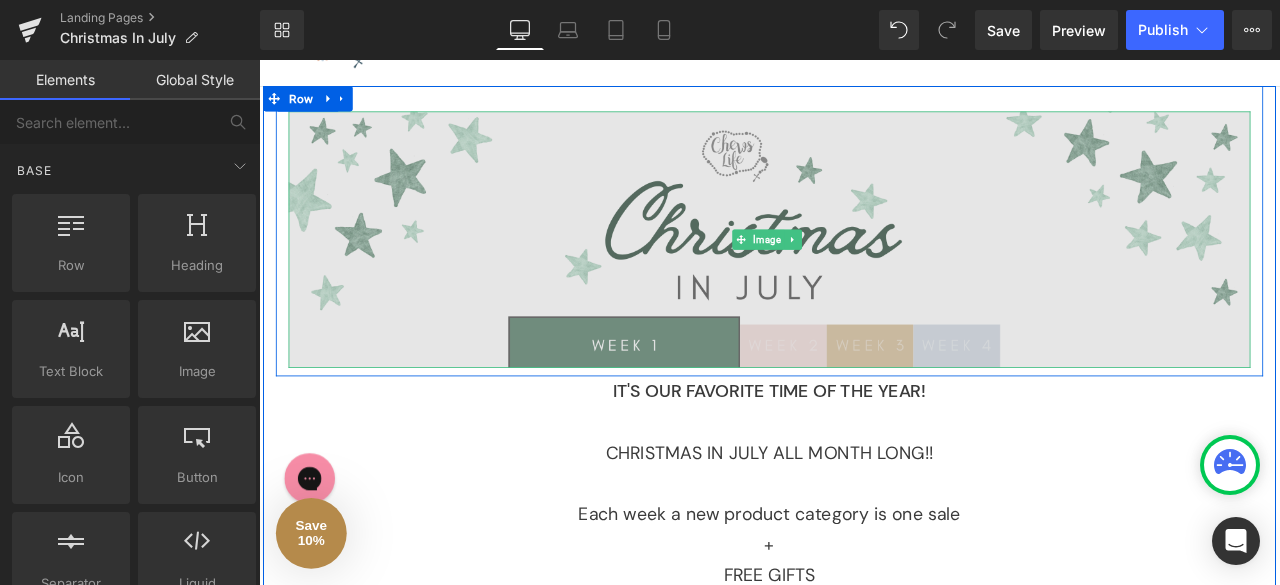 scroll, scrollTop: 138, scrollLeft: 0, axis: vertical 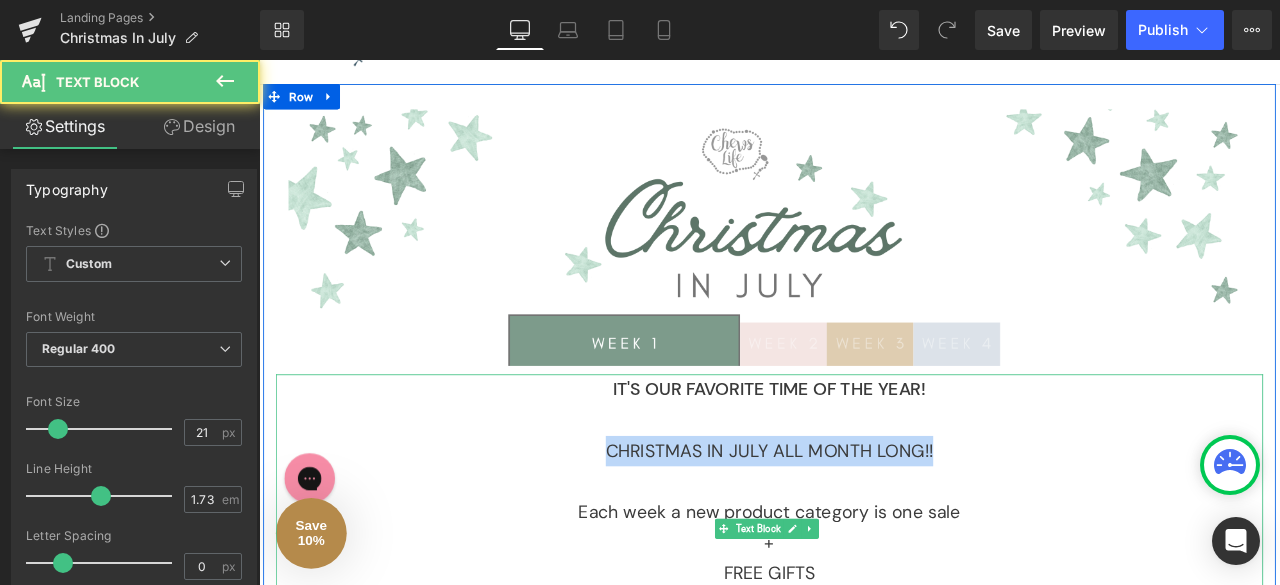 drag, startPoint x: 1060, startPoint y: 523, endPoint x: 657, endPoint y: 530, distance: 403.0608 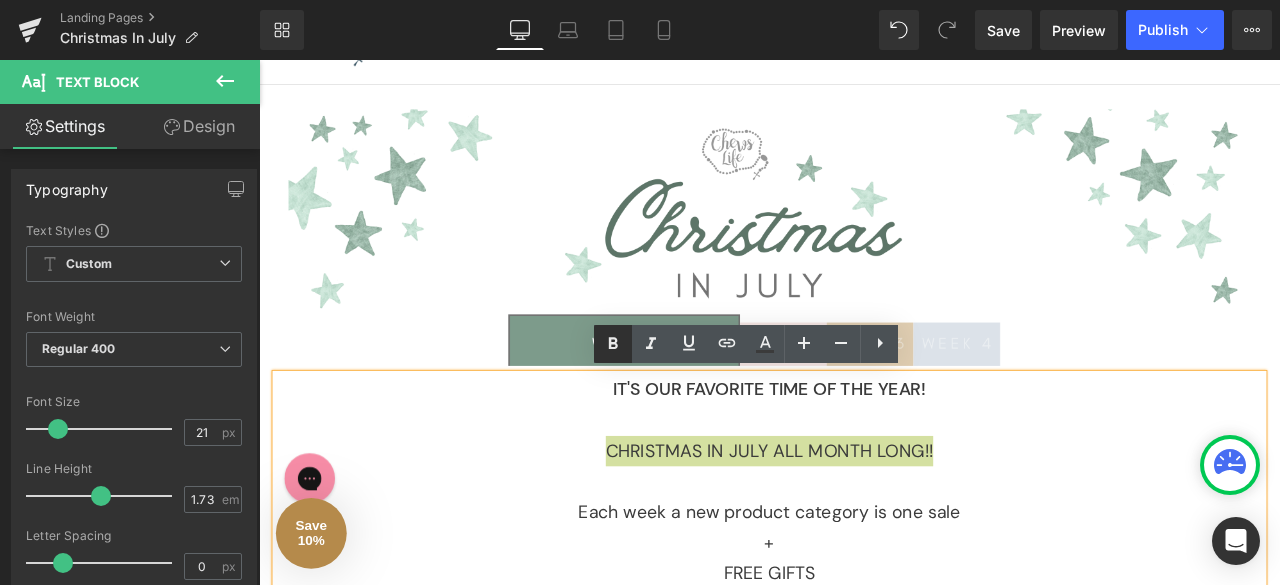 click 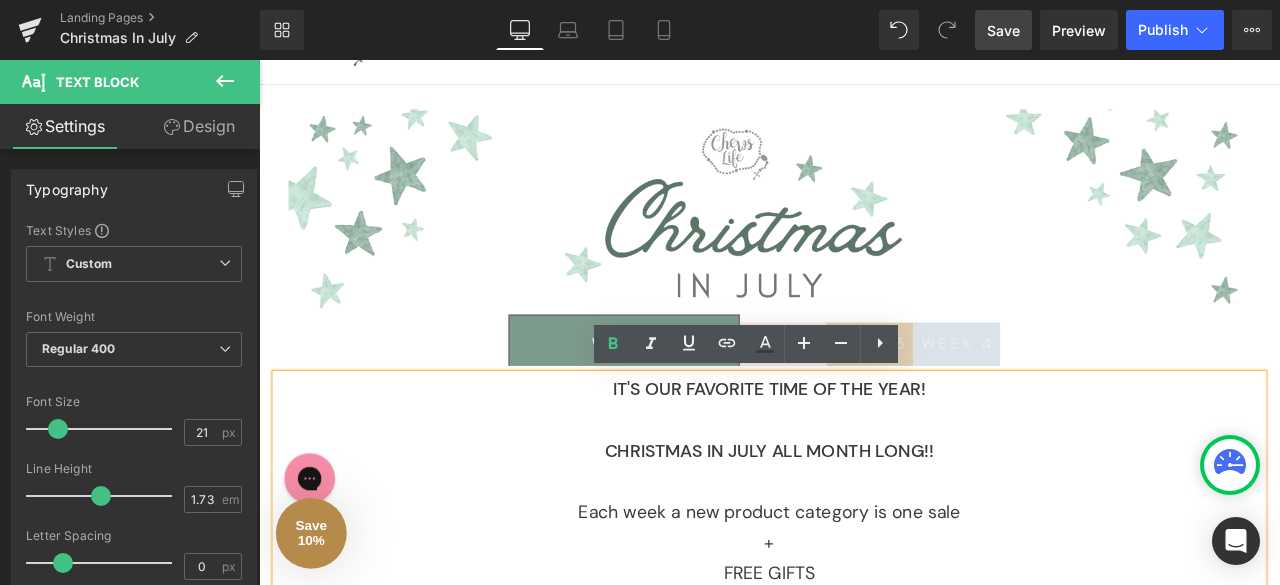 click on "Save" at bounding box center (1003, 30) 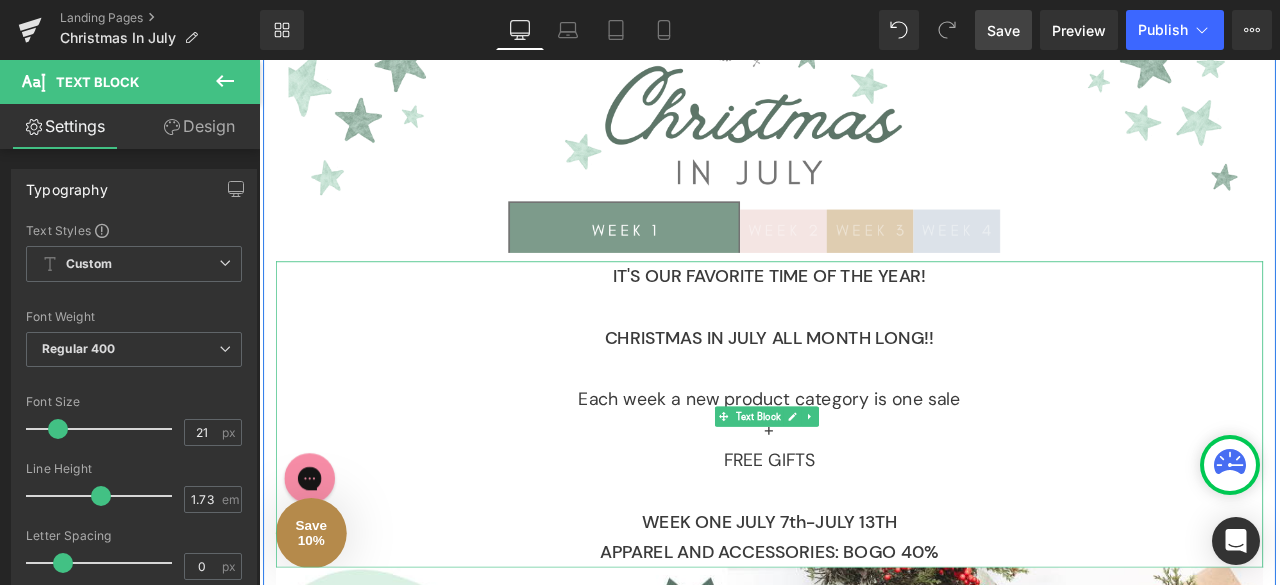 scroll, scrollTop: 284, scrollLeft: 0, axis: vertical 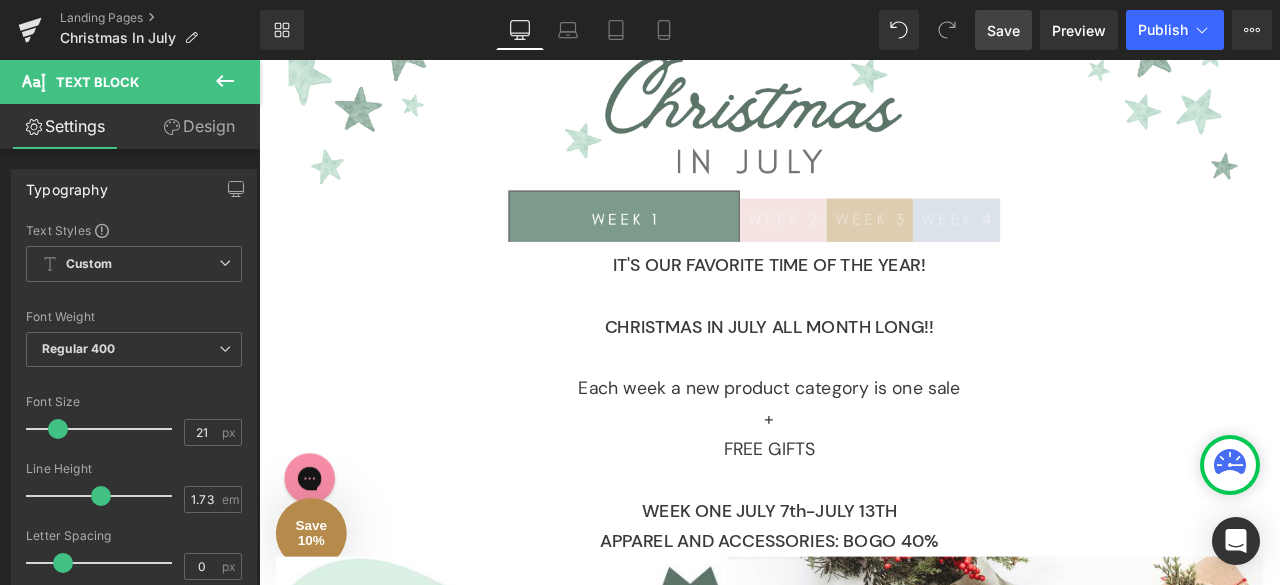 click on "Save" at bounding box center [1003, 30] 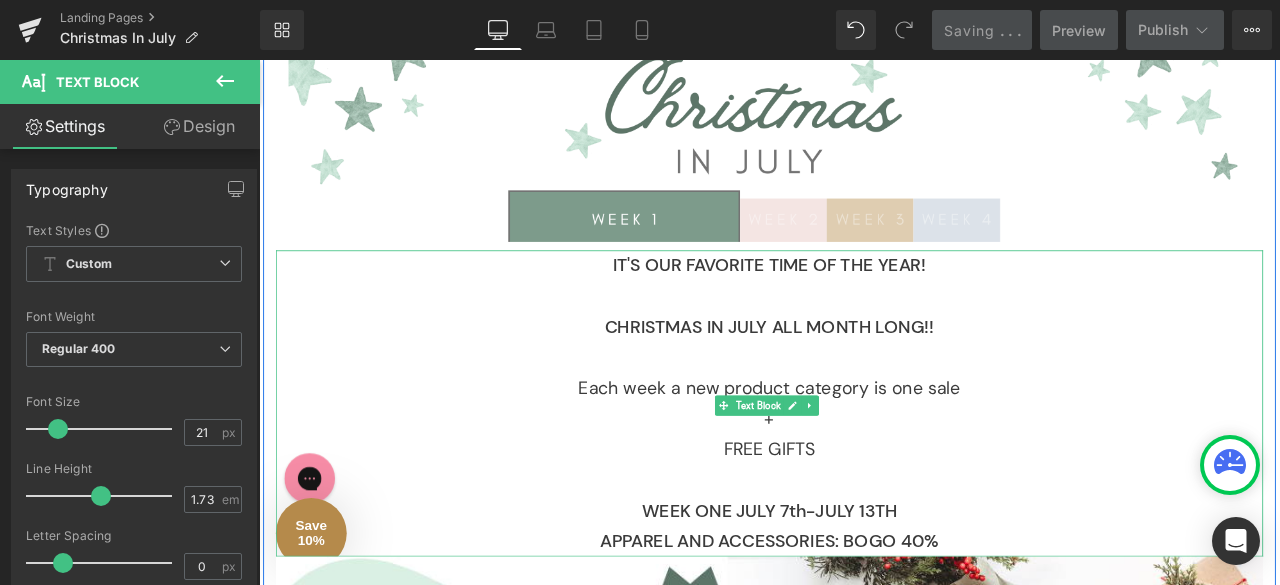 click on "FREE GIFTS" at bounding box center [864, 522] 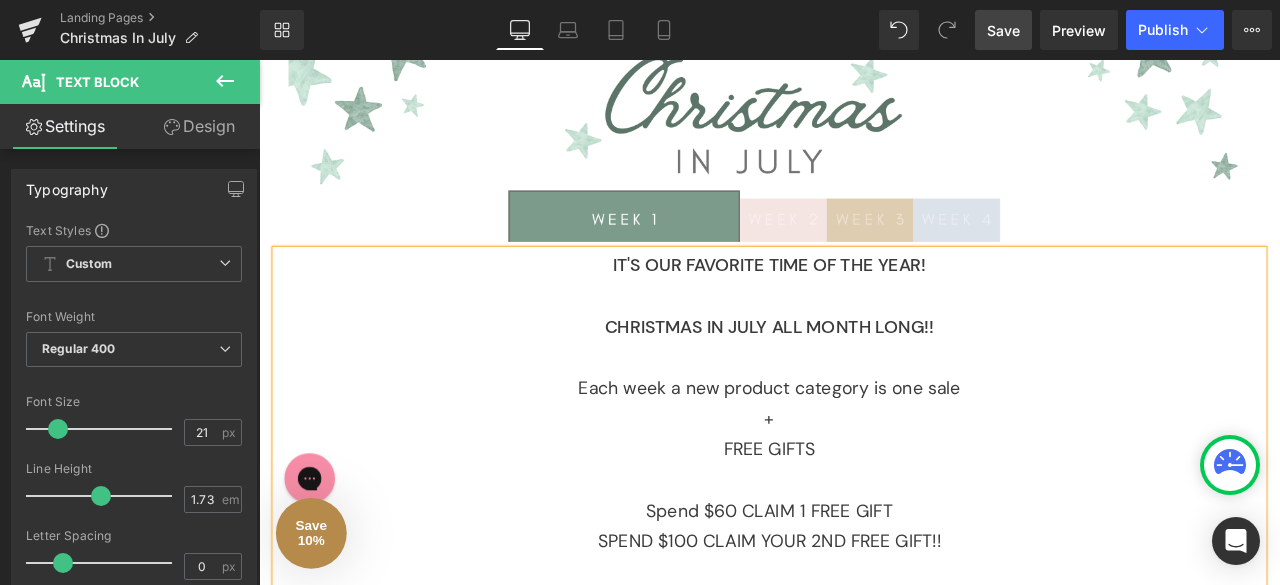 click on "Each week a new product category is one sale" at bounding box center (864, 449) 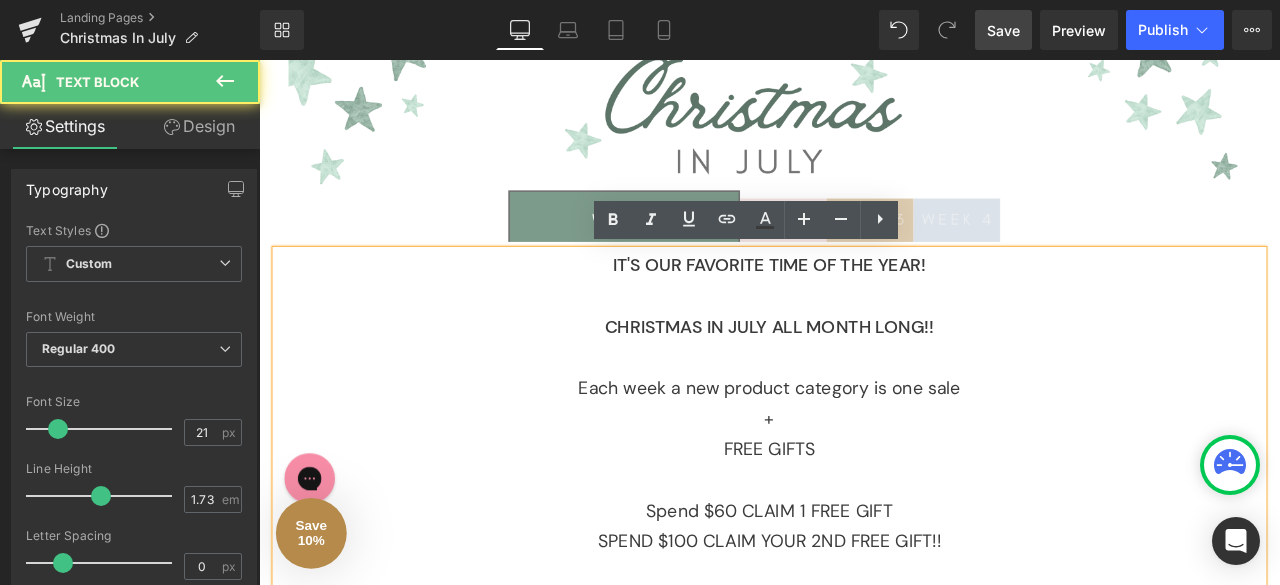 scroll, scrollTop: 378, scrollLeft: 0, axis: vertical 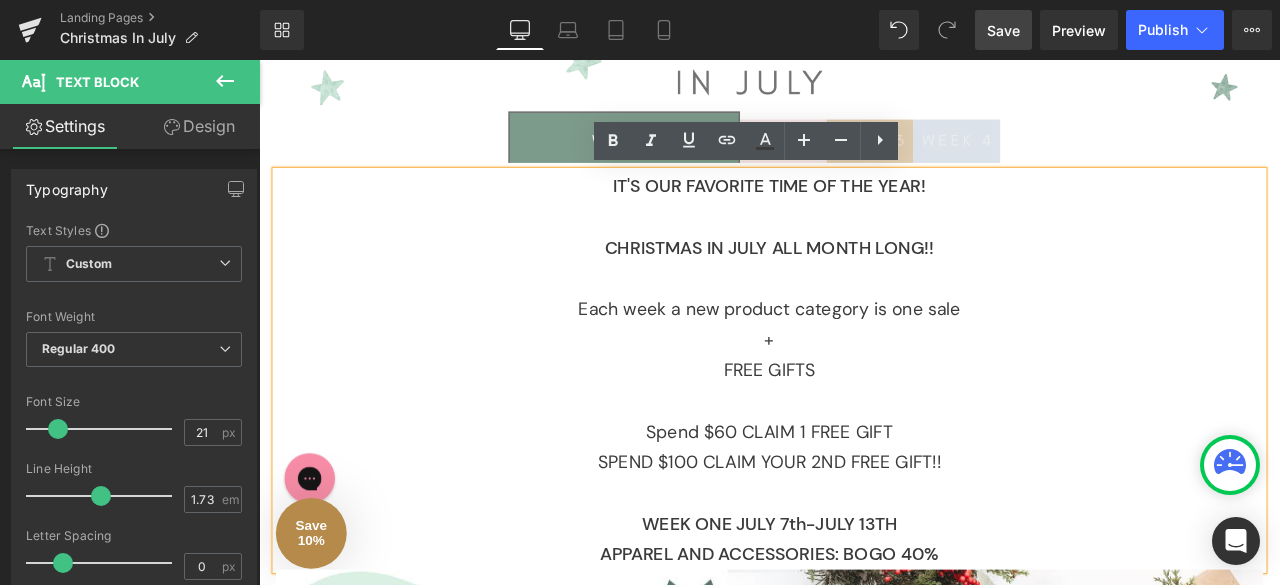 click on "Save" at bounding box center [1003, 30] 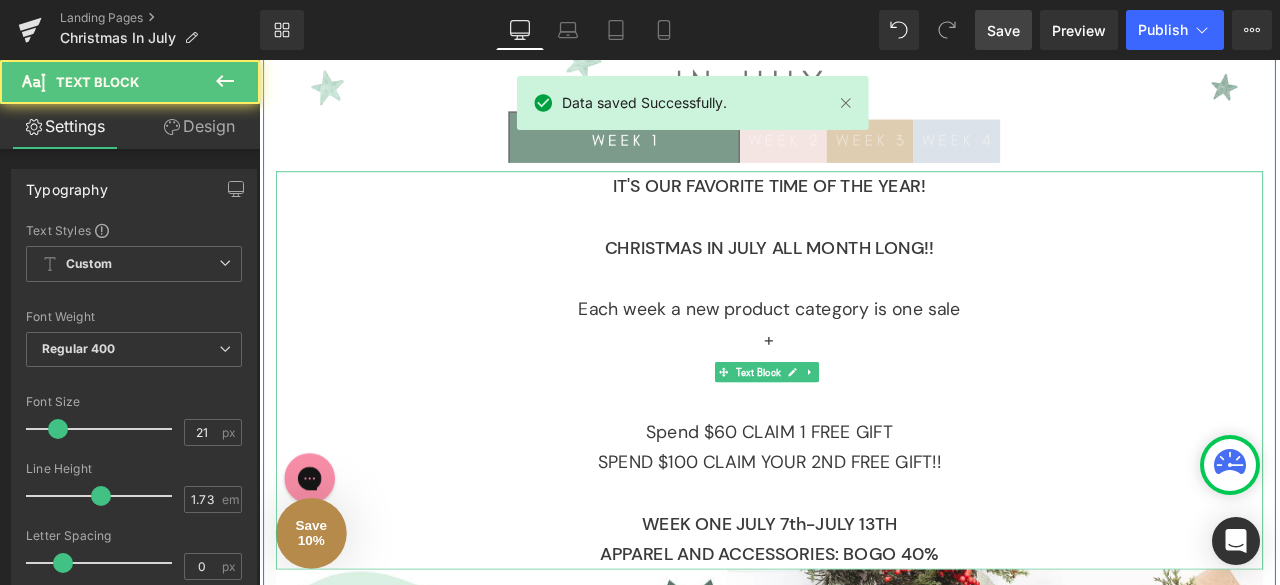 click on "FREE GIFTS" at bounding box center (864, 428) 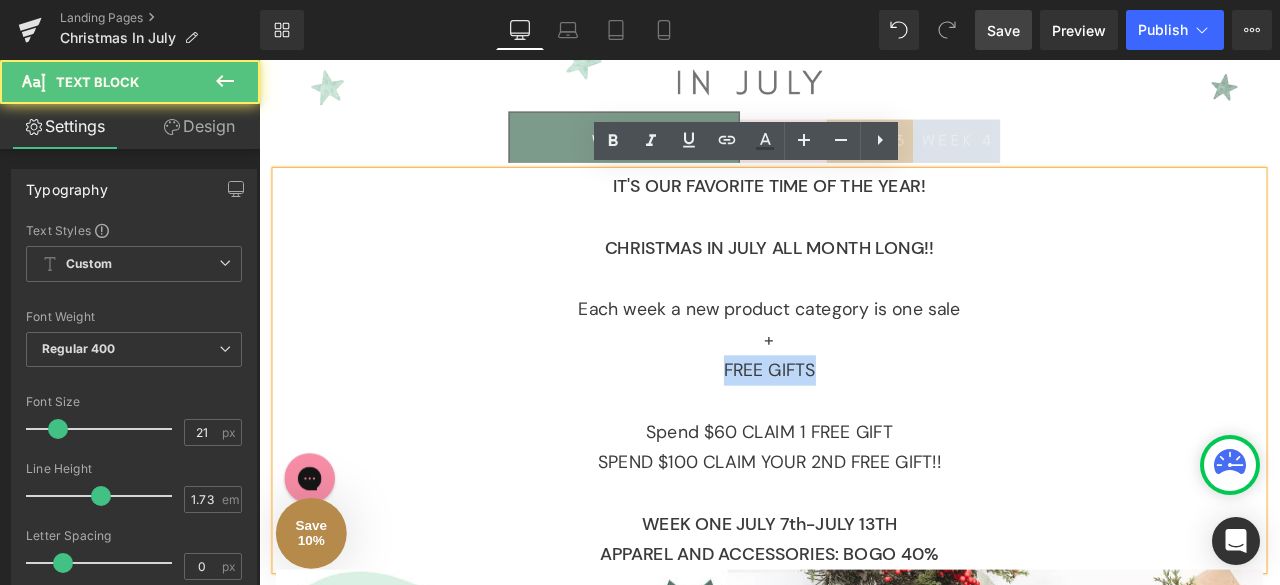 drag, startPoint x: 915, startPoint y: 423, endPoint x: 782, endPoint y: 439, distance: 133.95895 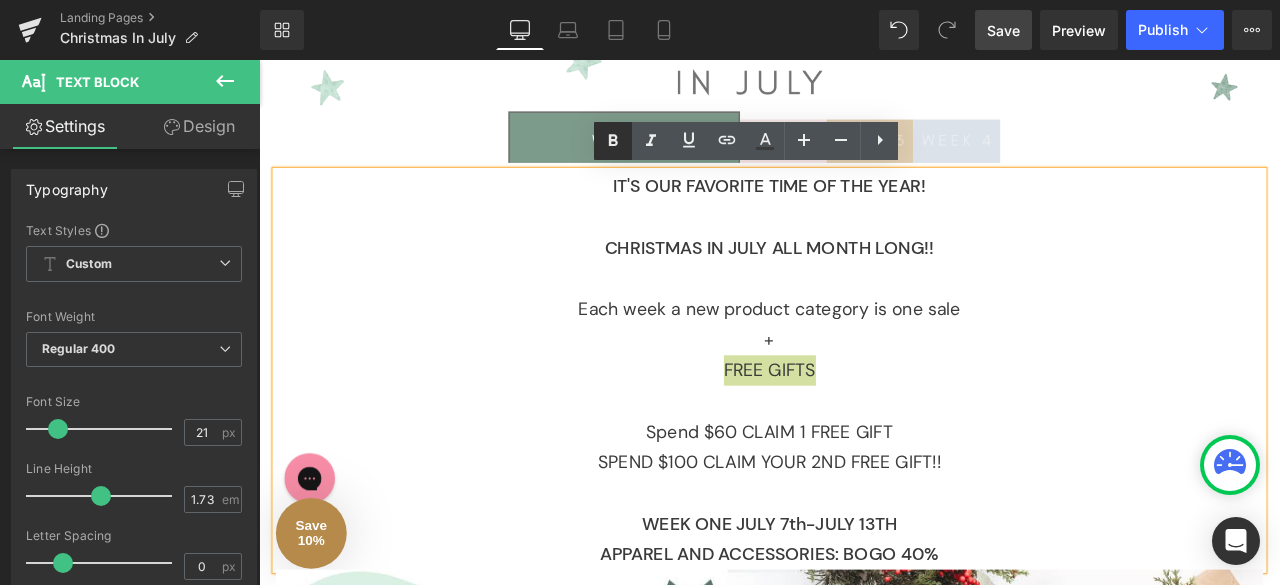 click 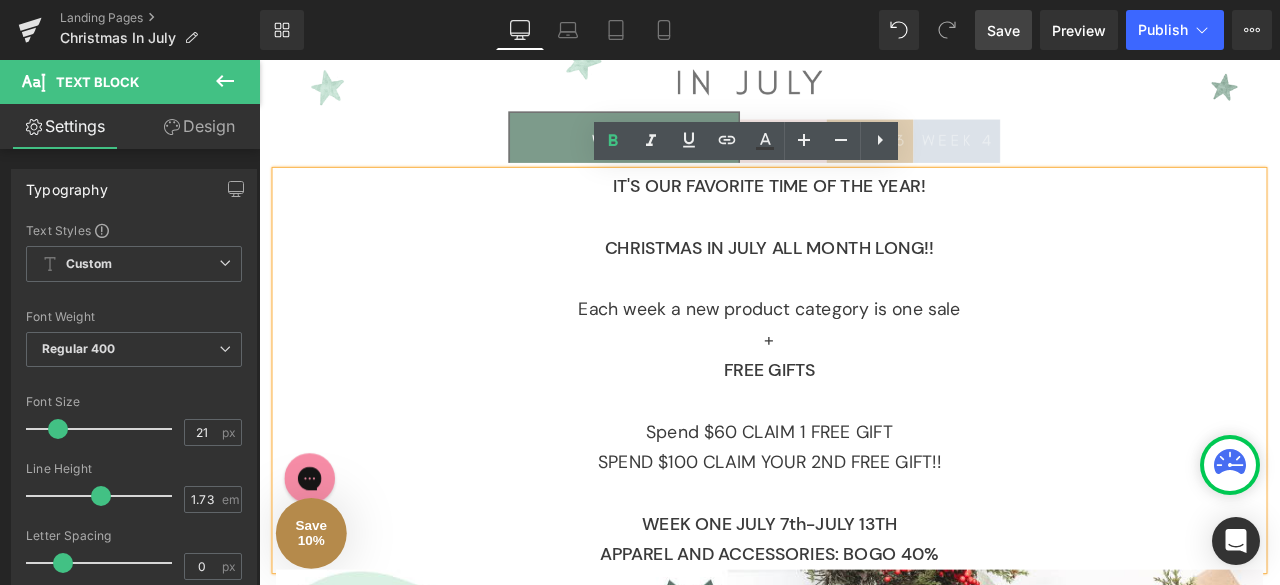click on "FREE GIFTS" at bounding box center (864, 428) 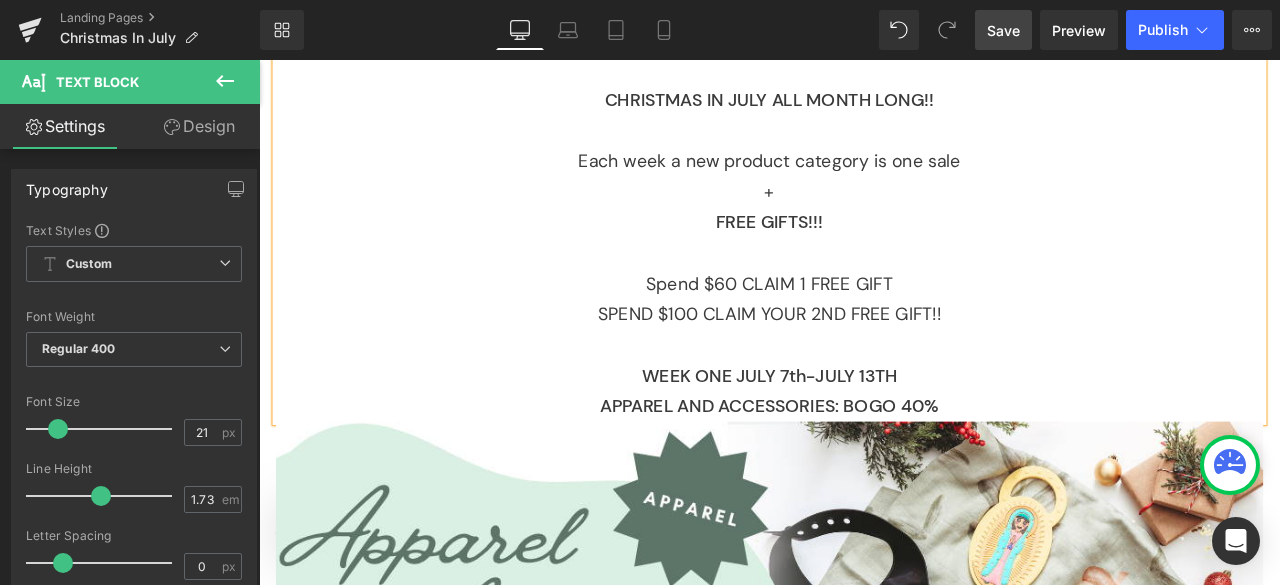 scroll, scrollTop: 564, scrollLeft: 0, axis: vertical 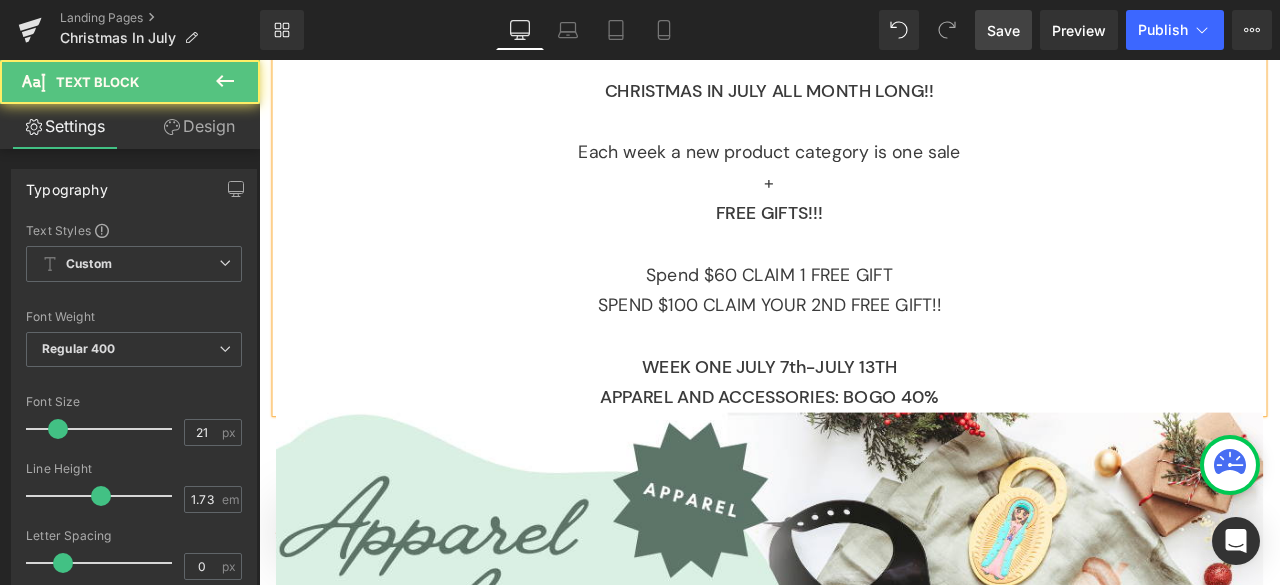 click at bounding box center [864, 387] 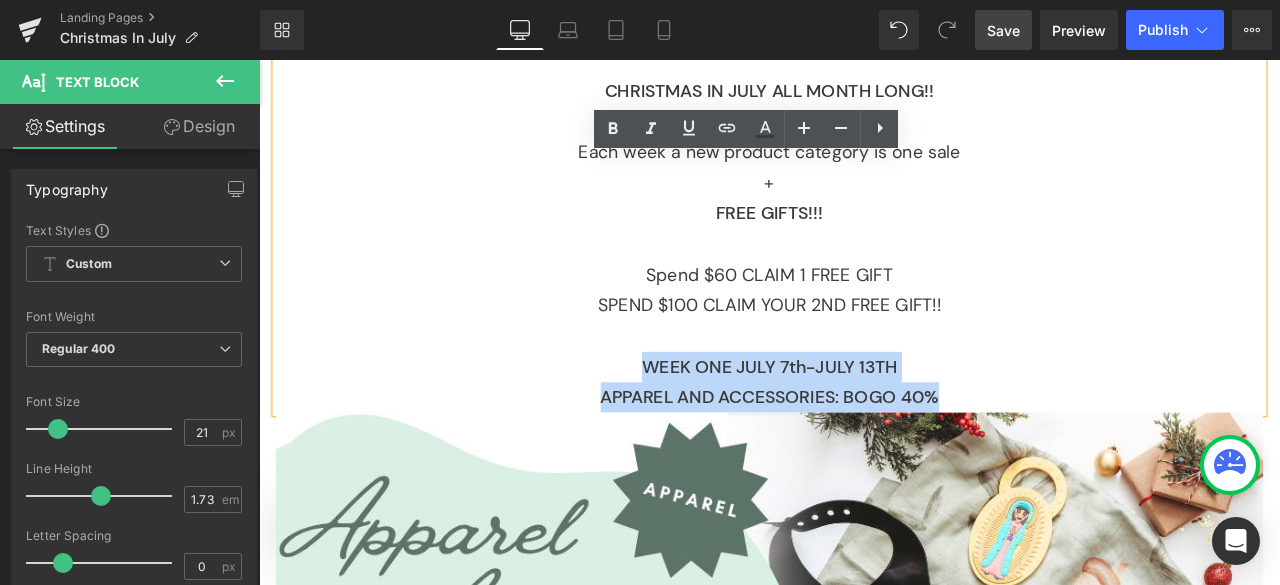 drag, startPoint x: 1087, startPoint y: 472, endPoint x: 683, endPoint y: 435, distance: 405.69077 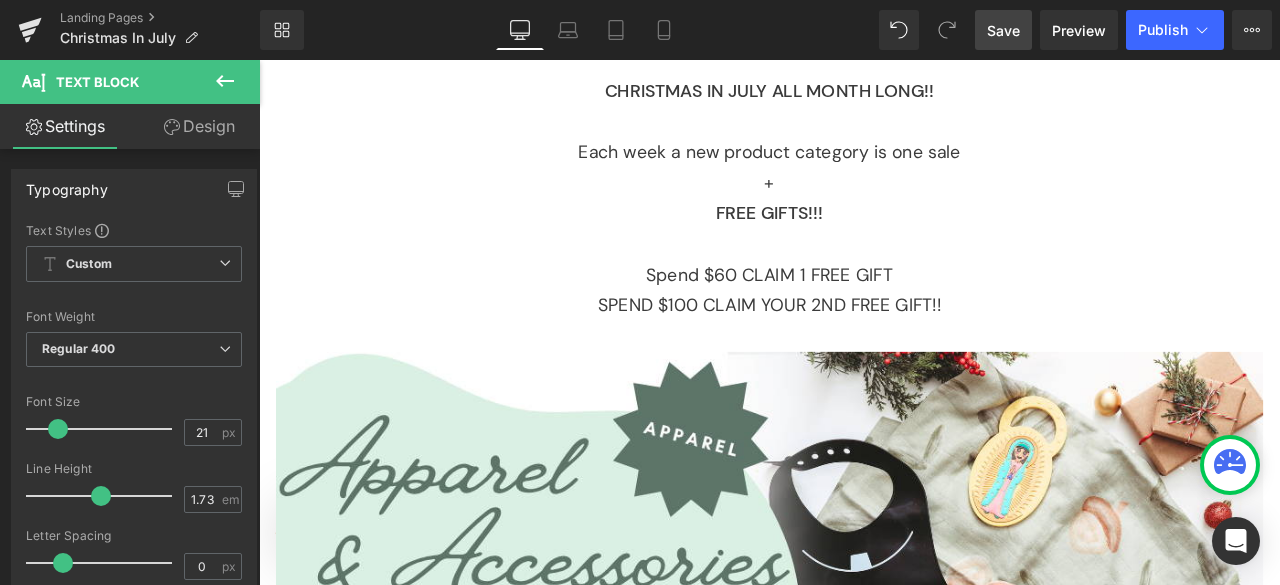click 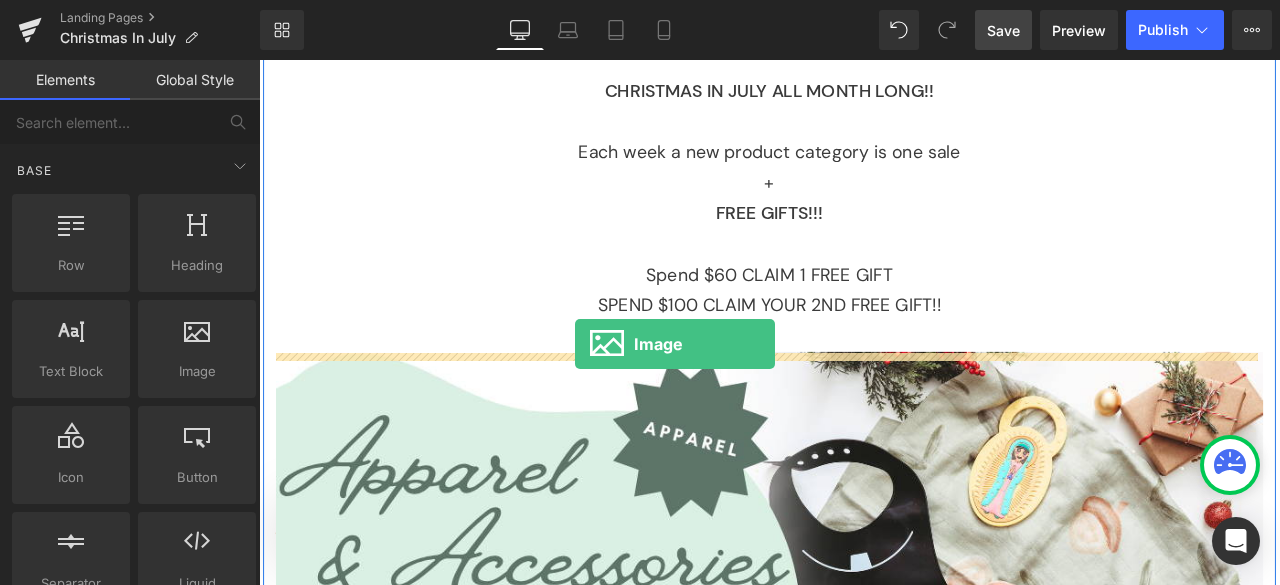 drag, startPoint x: 437, startPoint y: 410, endPoint x: 633, endPoint y: 396, distance: 196.49936 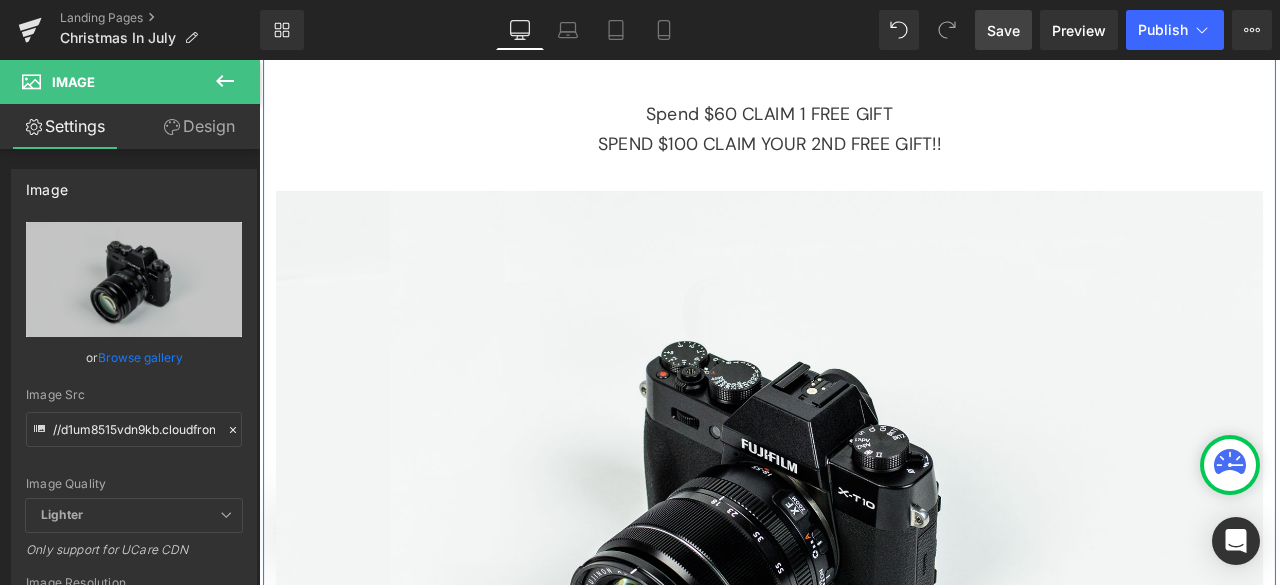 scroll, scrollTop: 754, scrollLeft: 0, axis: vertical 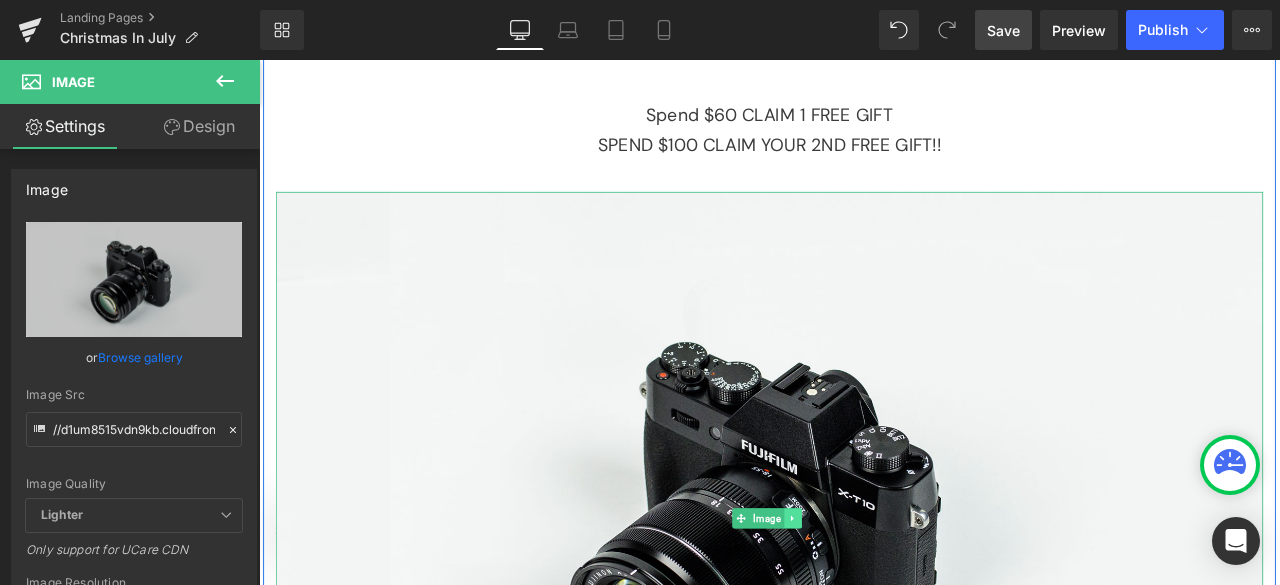 click at bounding box center [892, 603] 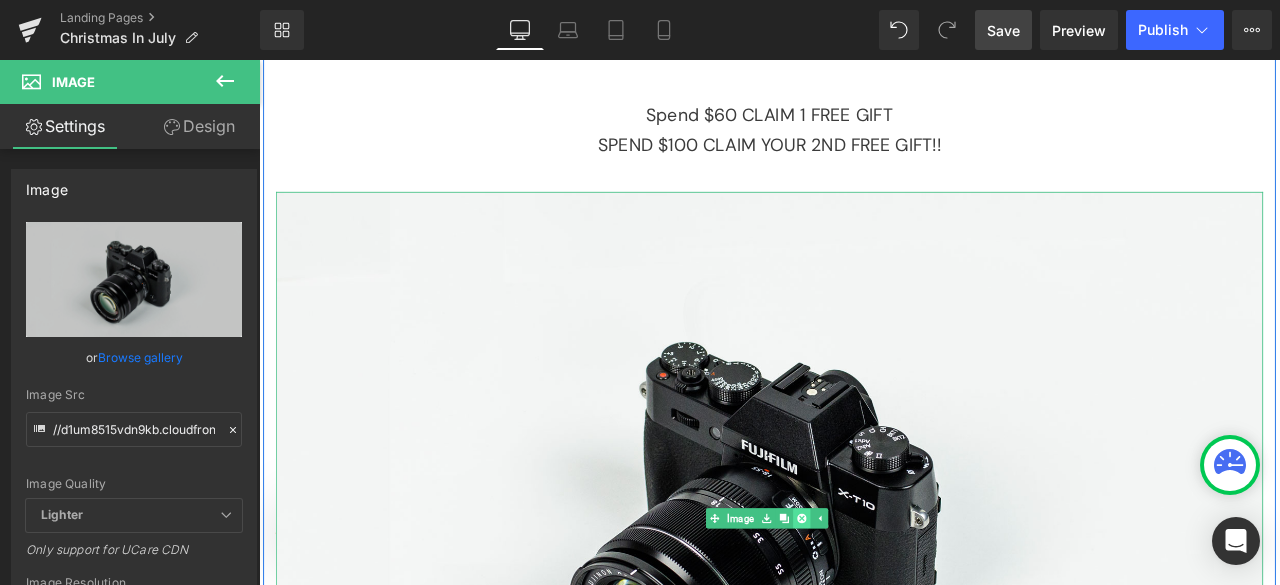 click 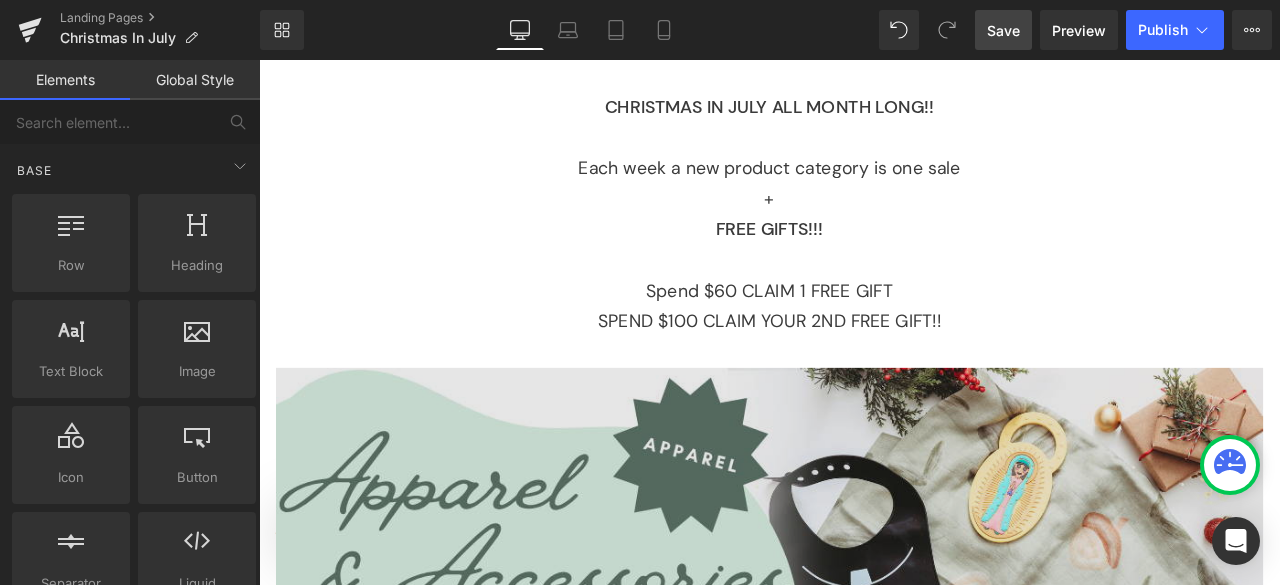 scroll, scrollTop: 544, scrollLeft: 0, axis: vertical 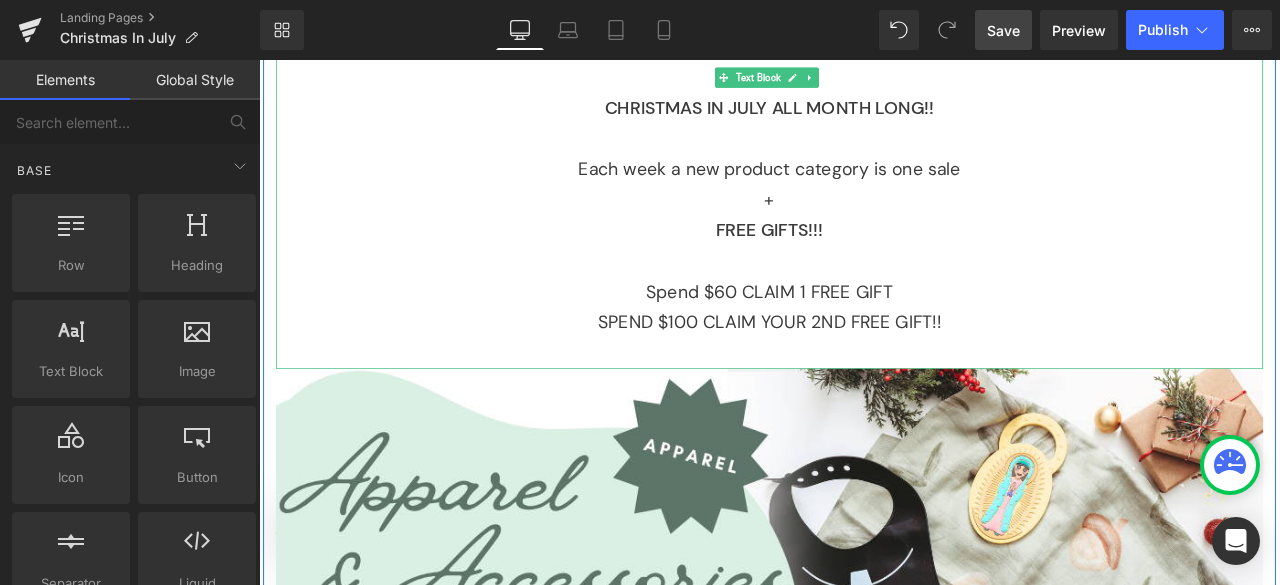 click on "SPEND $100 CLAIM YOUR 2ND FREE GIFT!!" at bounding box center (864, 371) 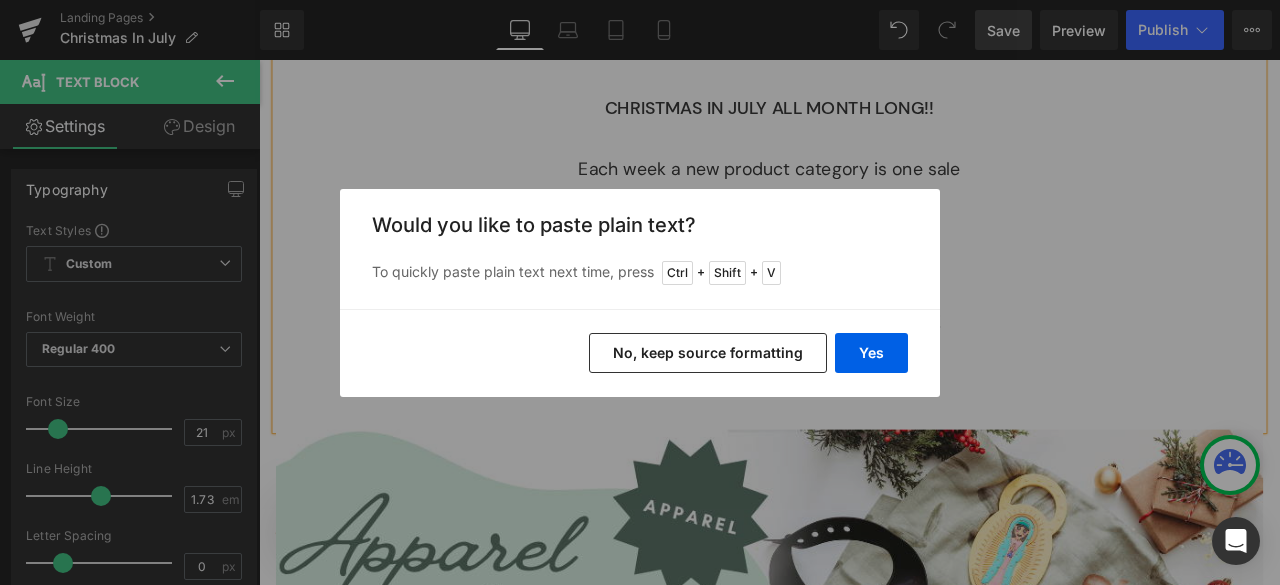 click on "No, keep source formatting" at bounding box center (708, 353) 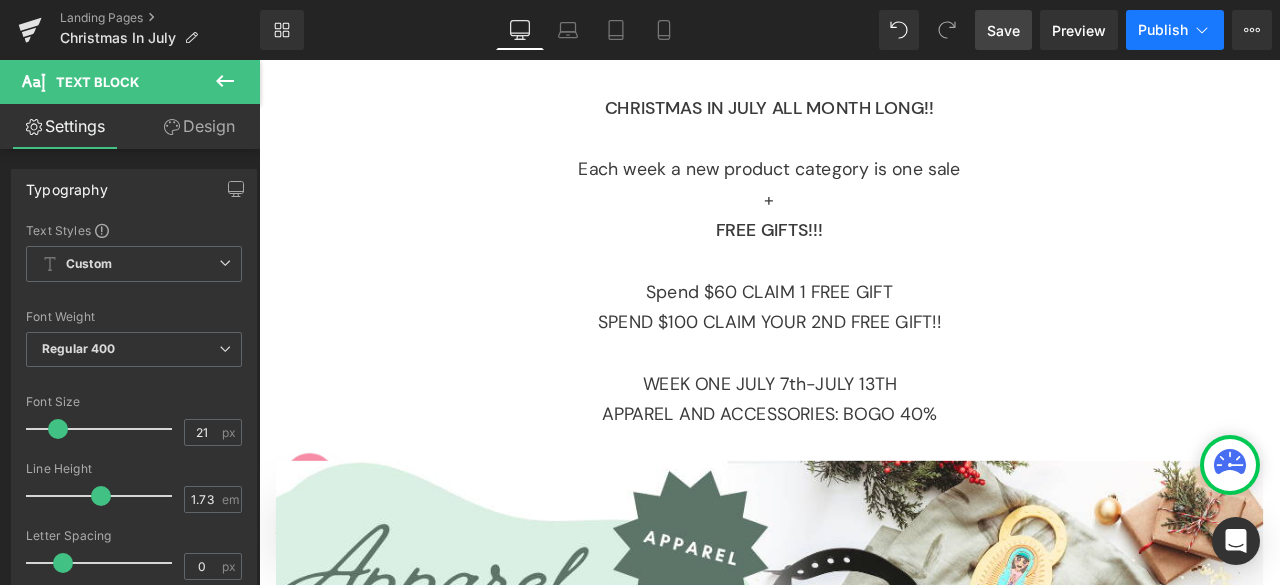 click on "Publish" at bounding box center (1163, 30) 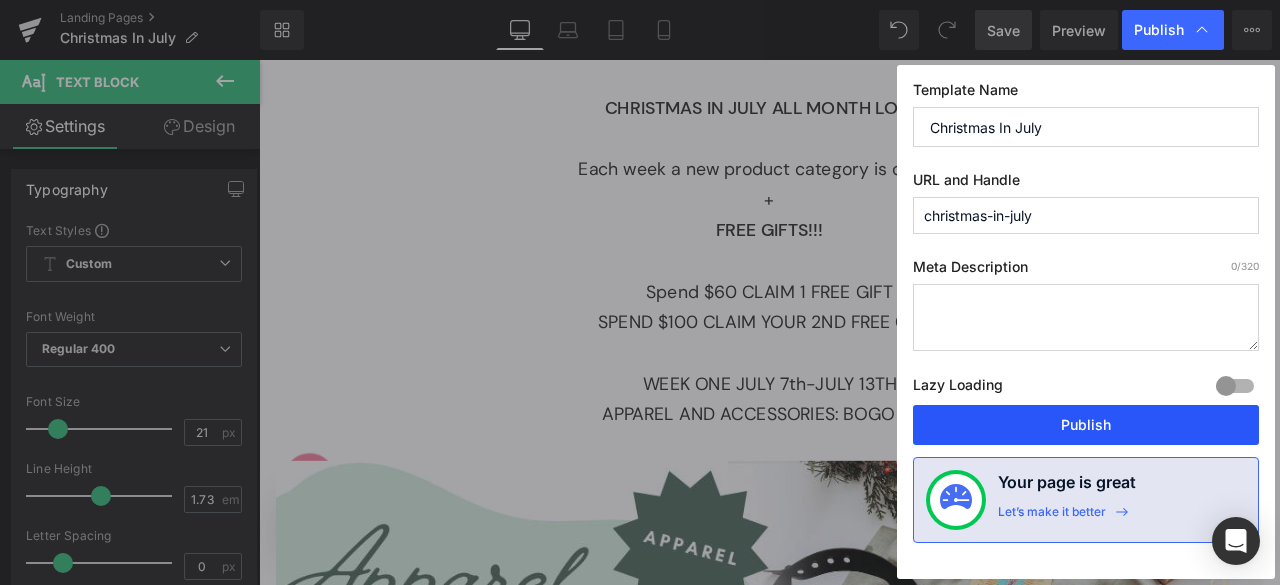 click on "Publish" at bounding box center (1086, 425) 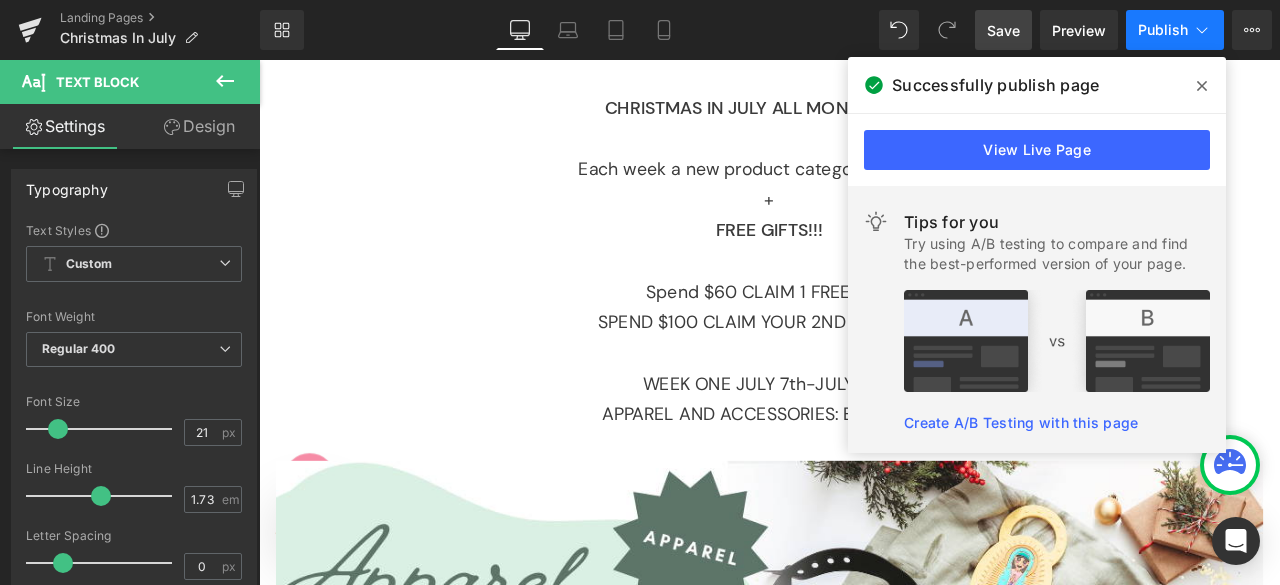 click on "Publish" at bounding box center [1163, 30] 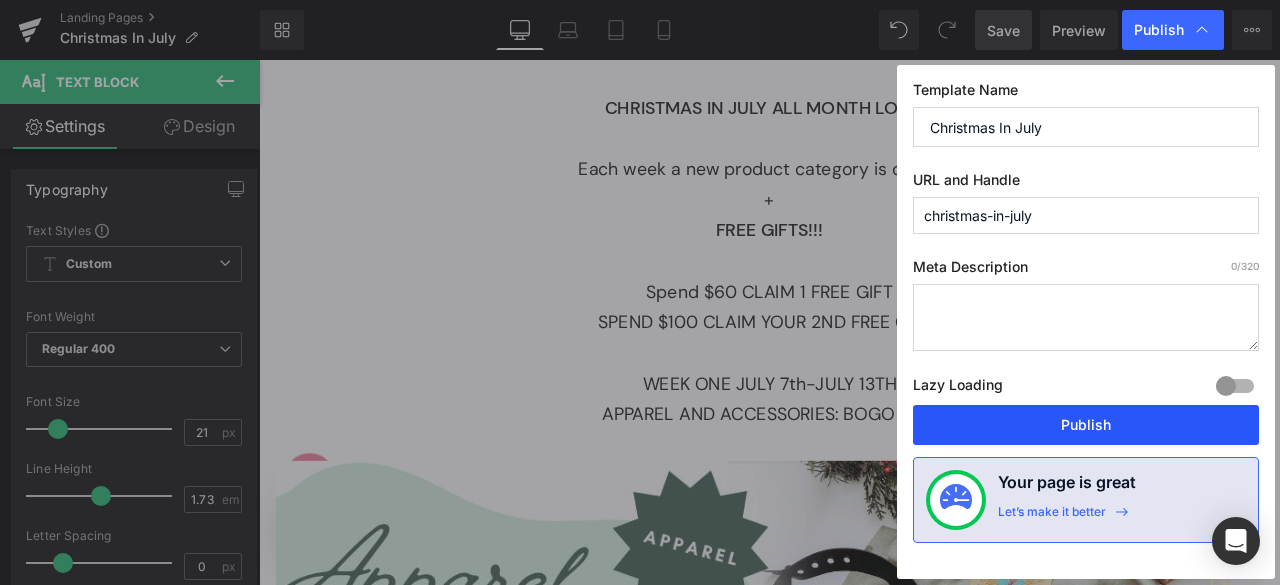 click on "Publish" at bounding box center [1086, 425] 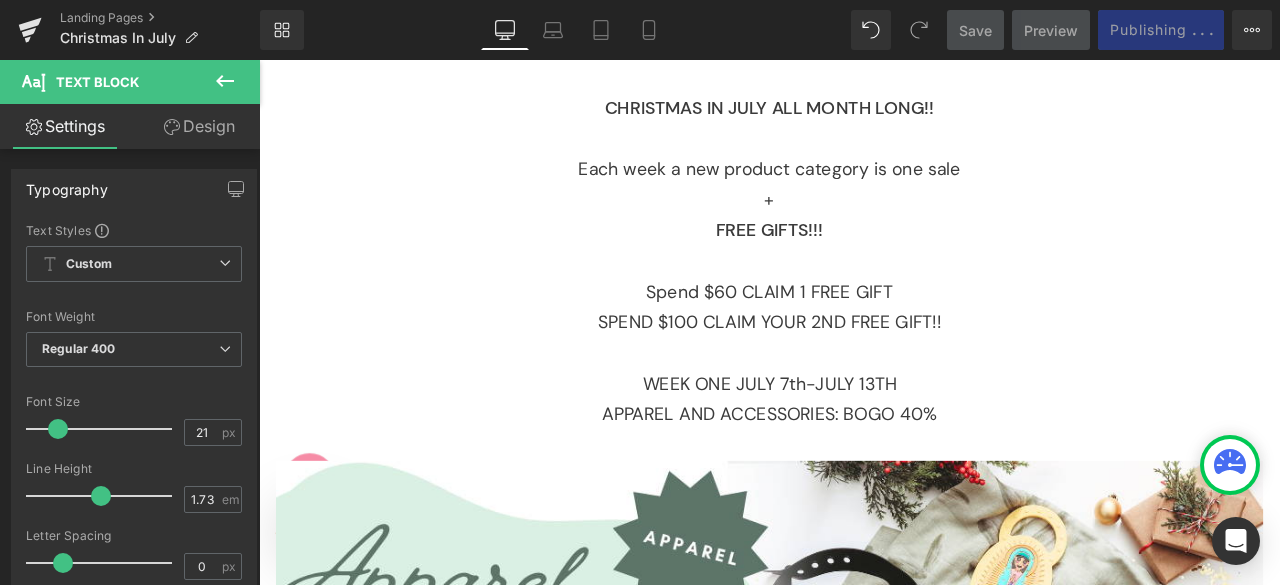 click 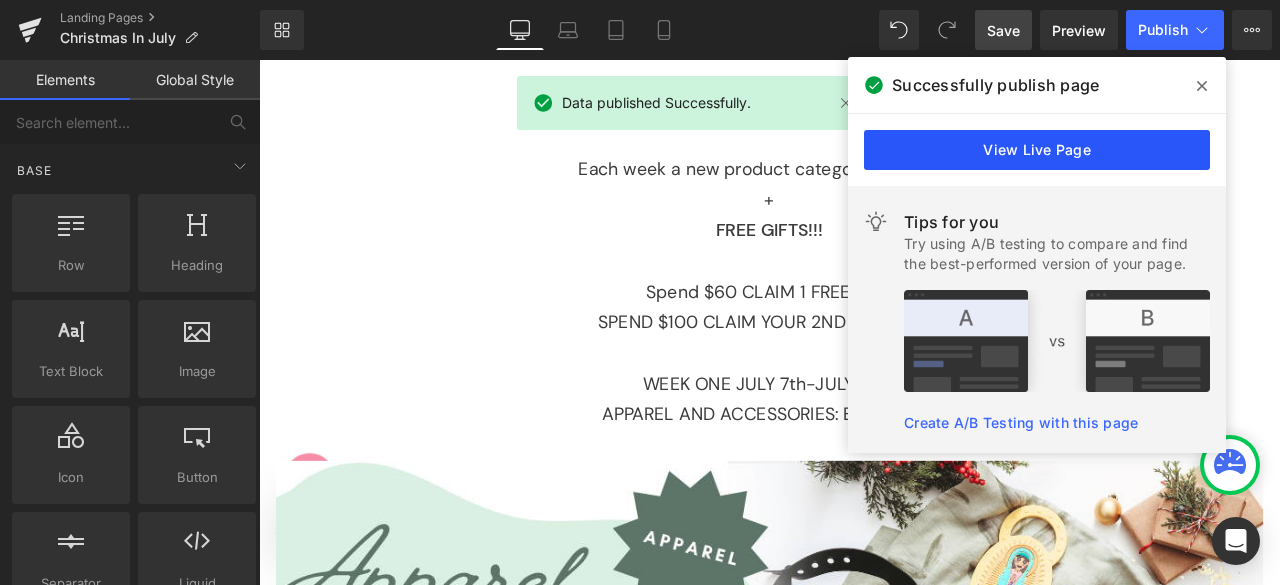 click on "View Live Page" at bounding box center (1037, 150) 